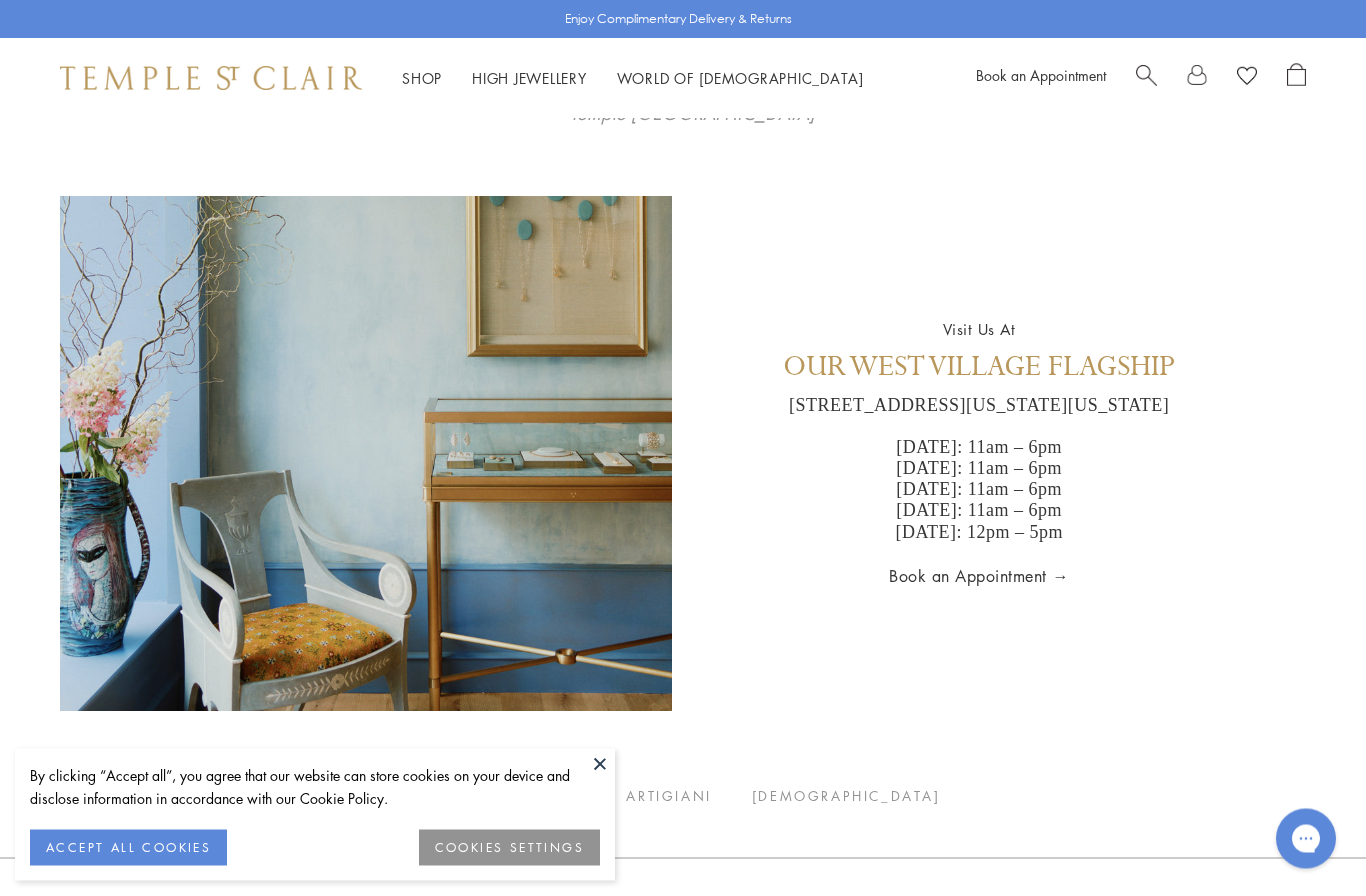 scroll, scrollTop: 3778, scrollLeft: 0, axis: vertical 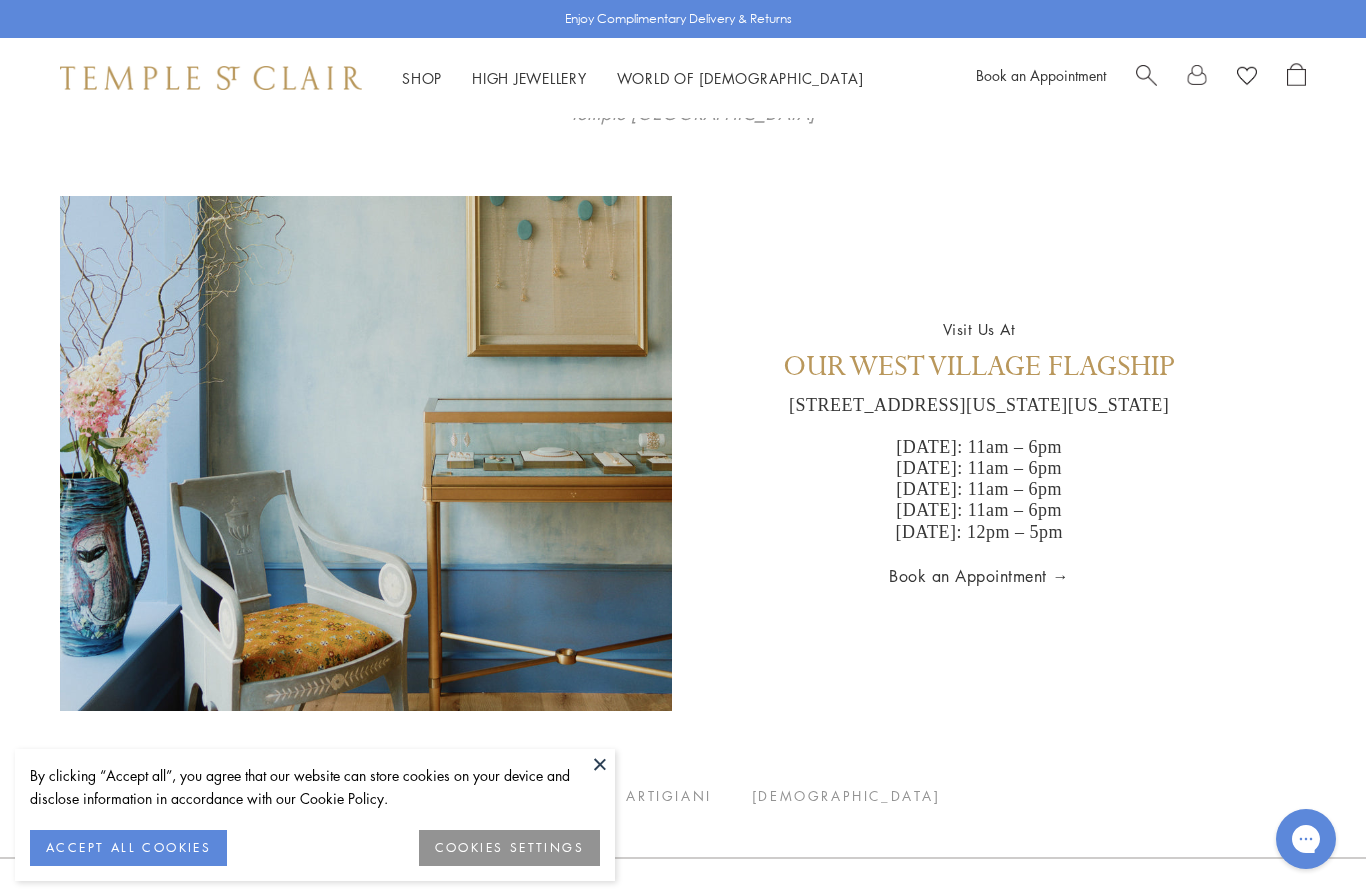 click on "Shop Shop" at bounding box center [422, 78] 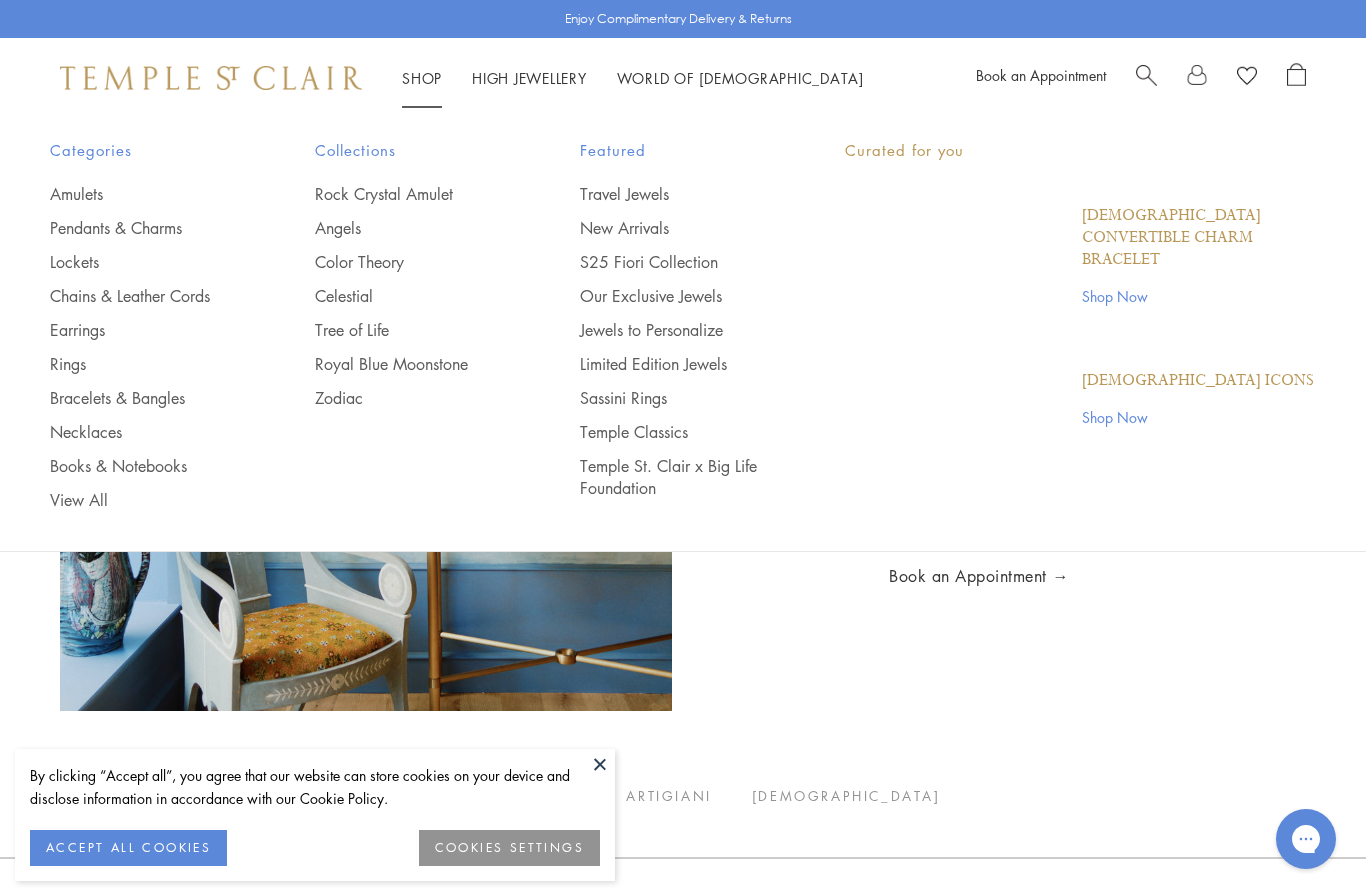 scroll, scrollTop: 0, scrollLeft: 0, axis: both 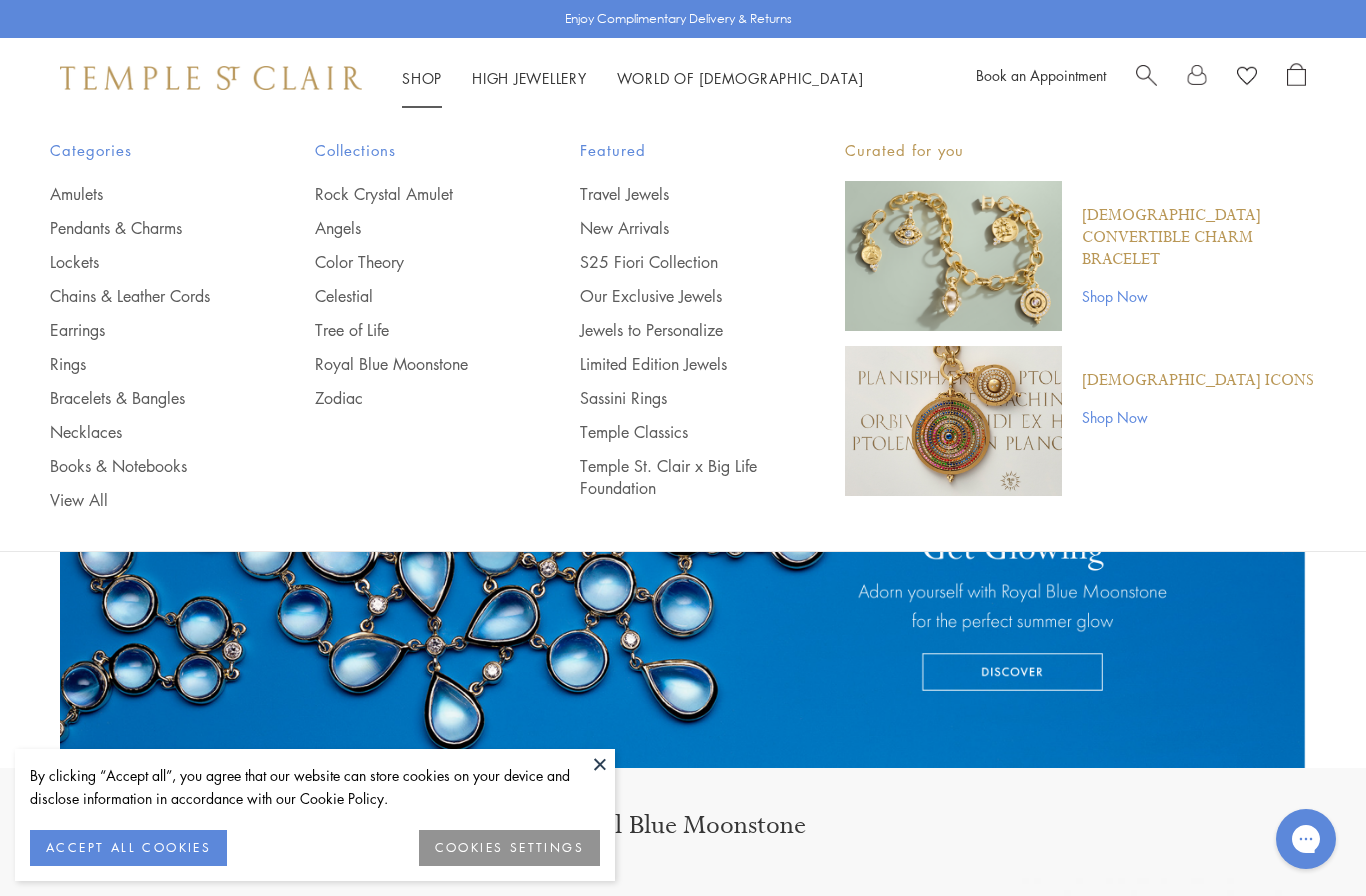 click on "Pendants & Charms" at bounding box center [142, 228] 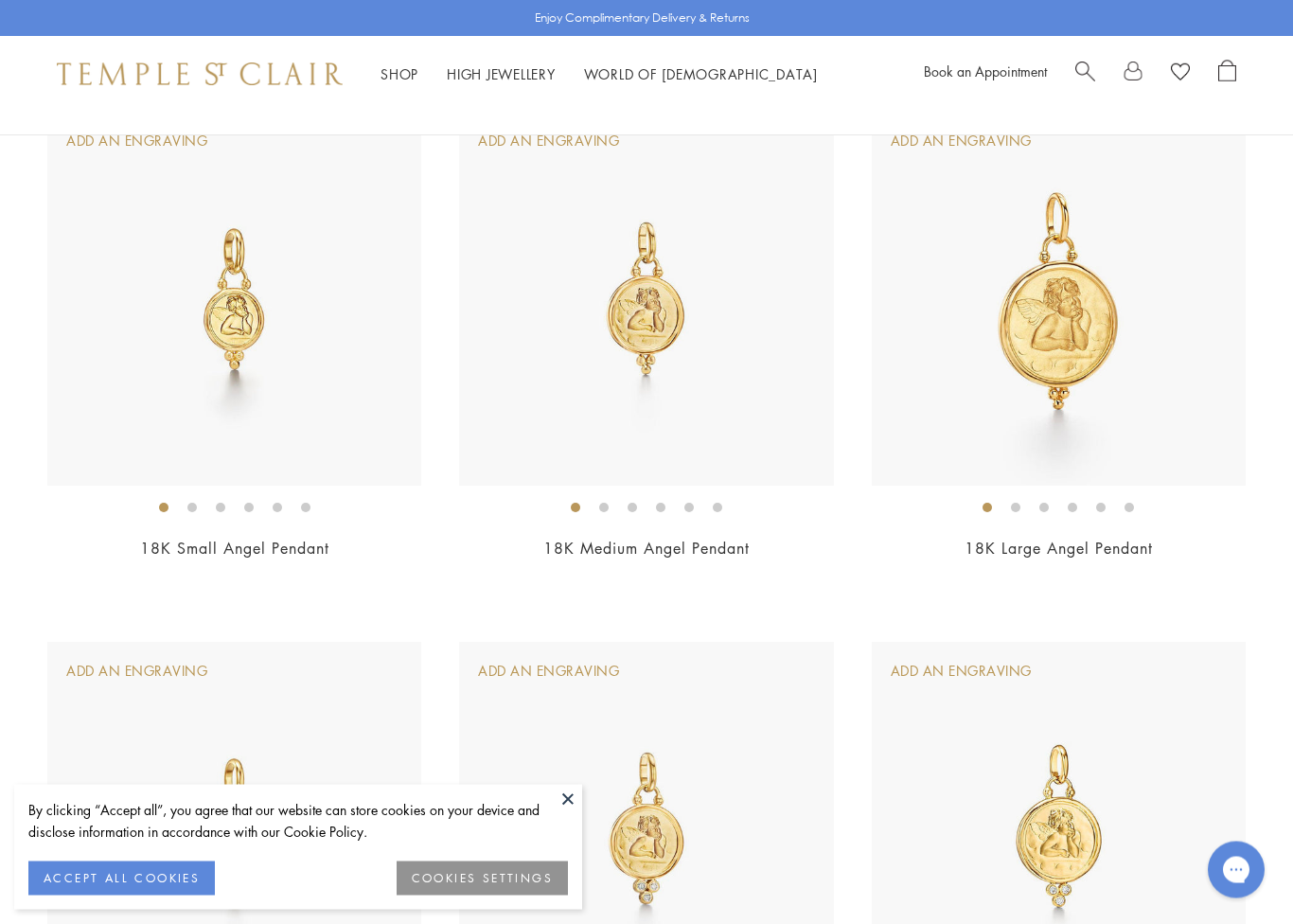 scroll, scrollTop: 236, scrollLeft: 0, axis: vertical 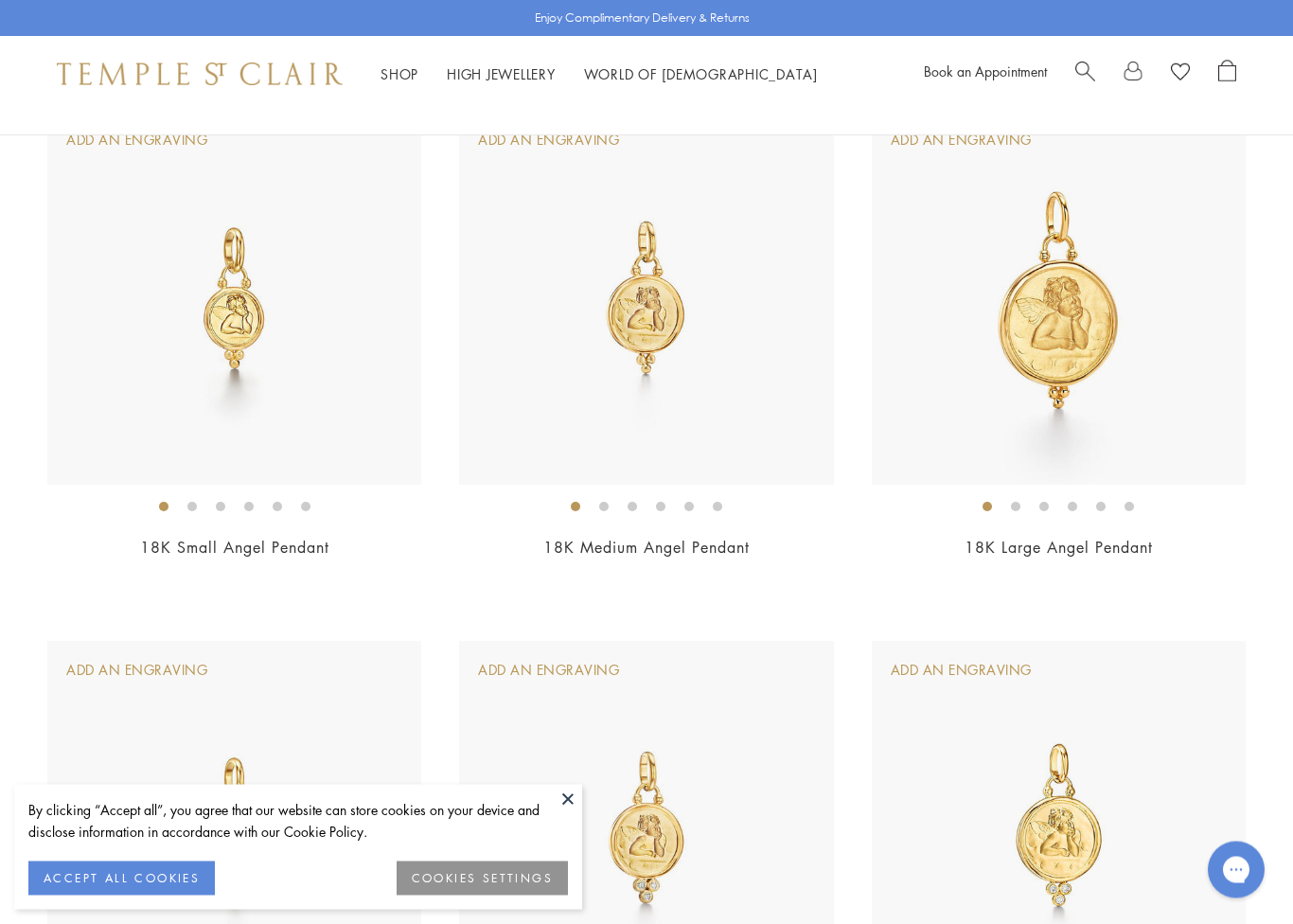 click at bounding box center [234, 298] 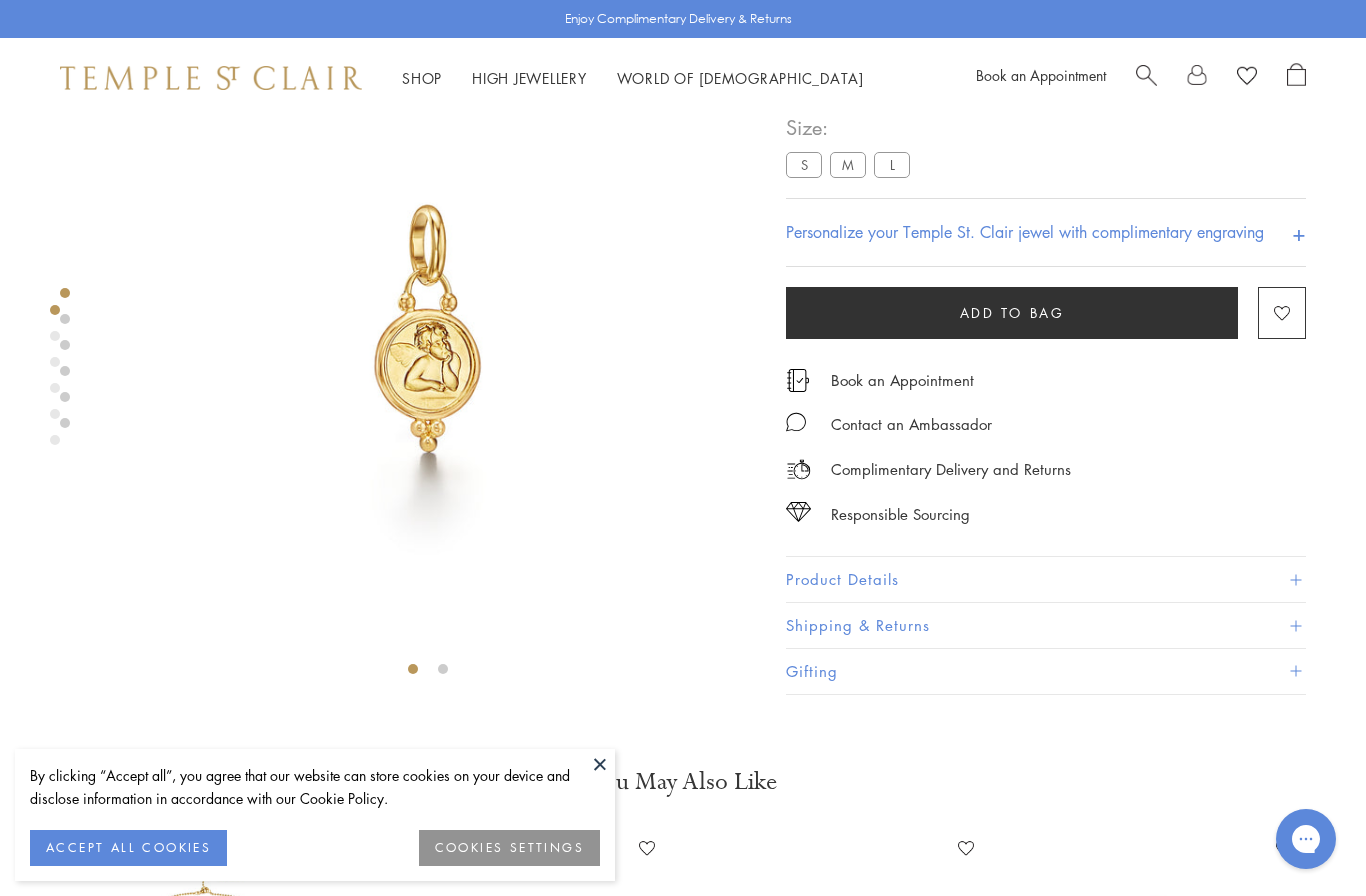scroll, scrollTop: 0, scrollLeft: 0, axis: both 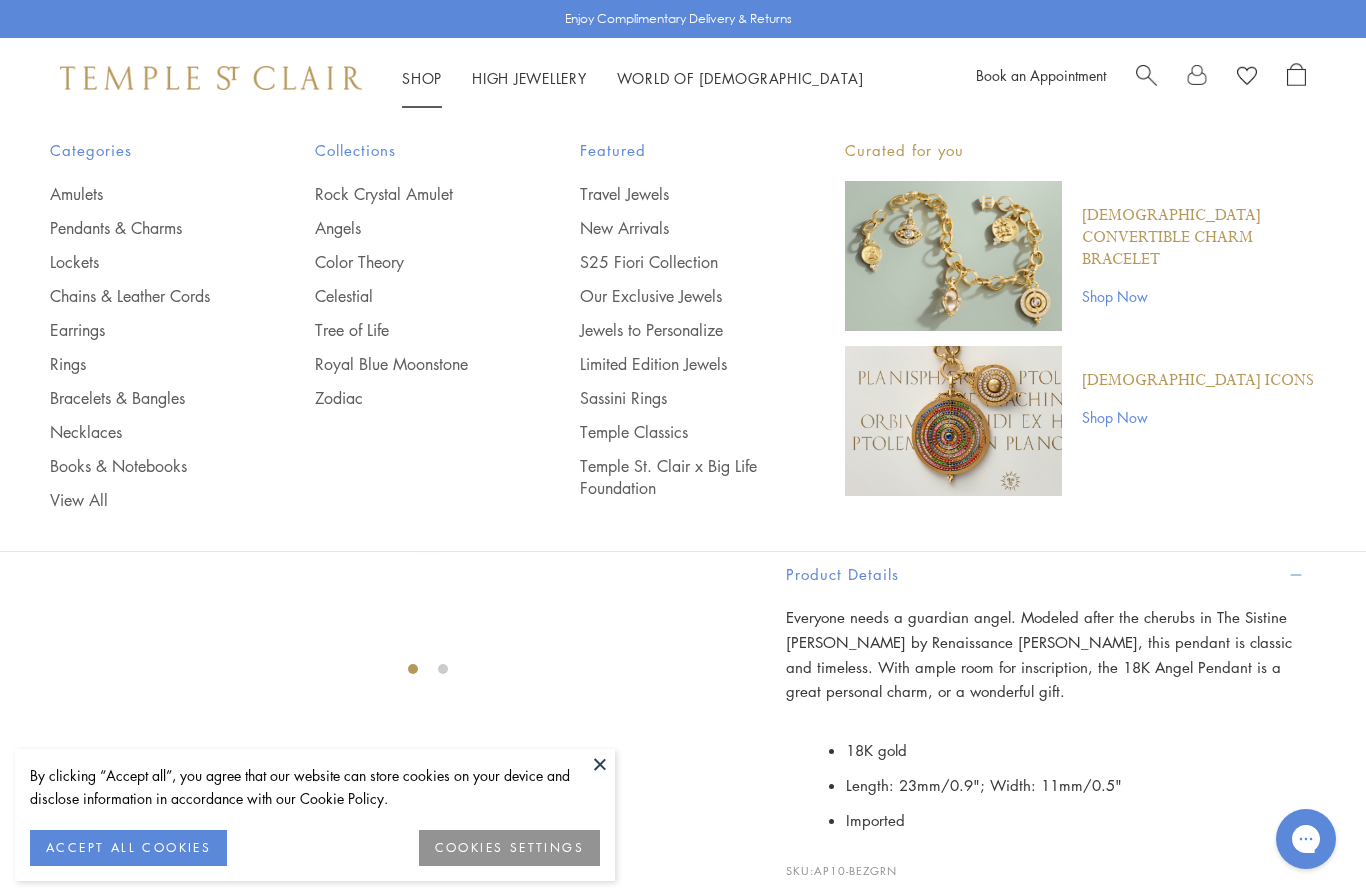 click on "Pendants & Charms" at bounding box center [142, 228] 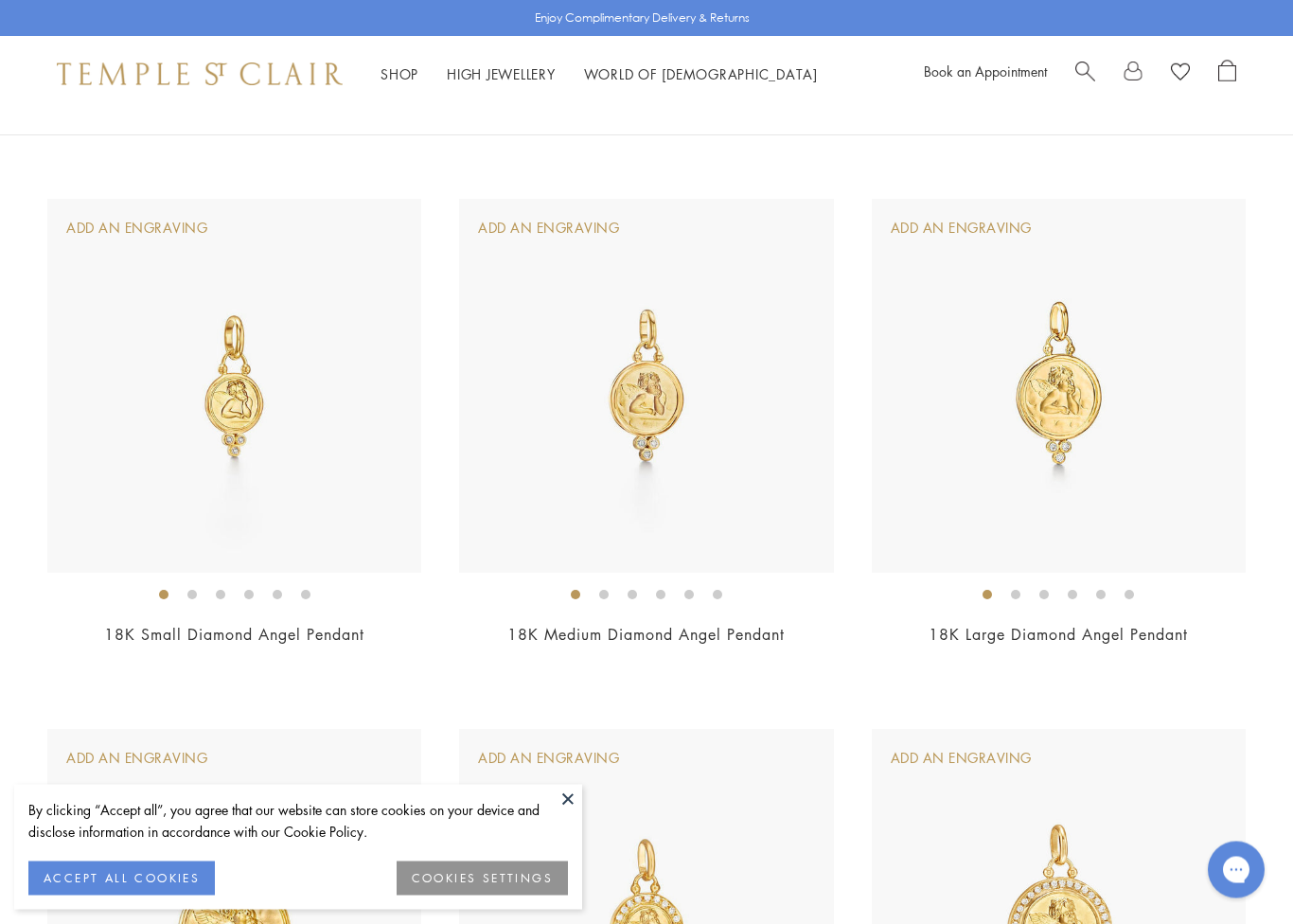 scroll, scrollTop: 679, scrollLeft: 0, axis: vertical 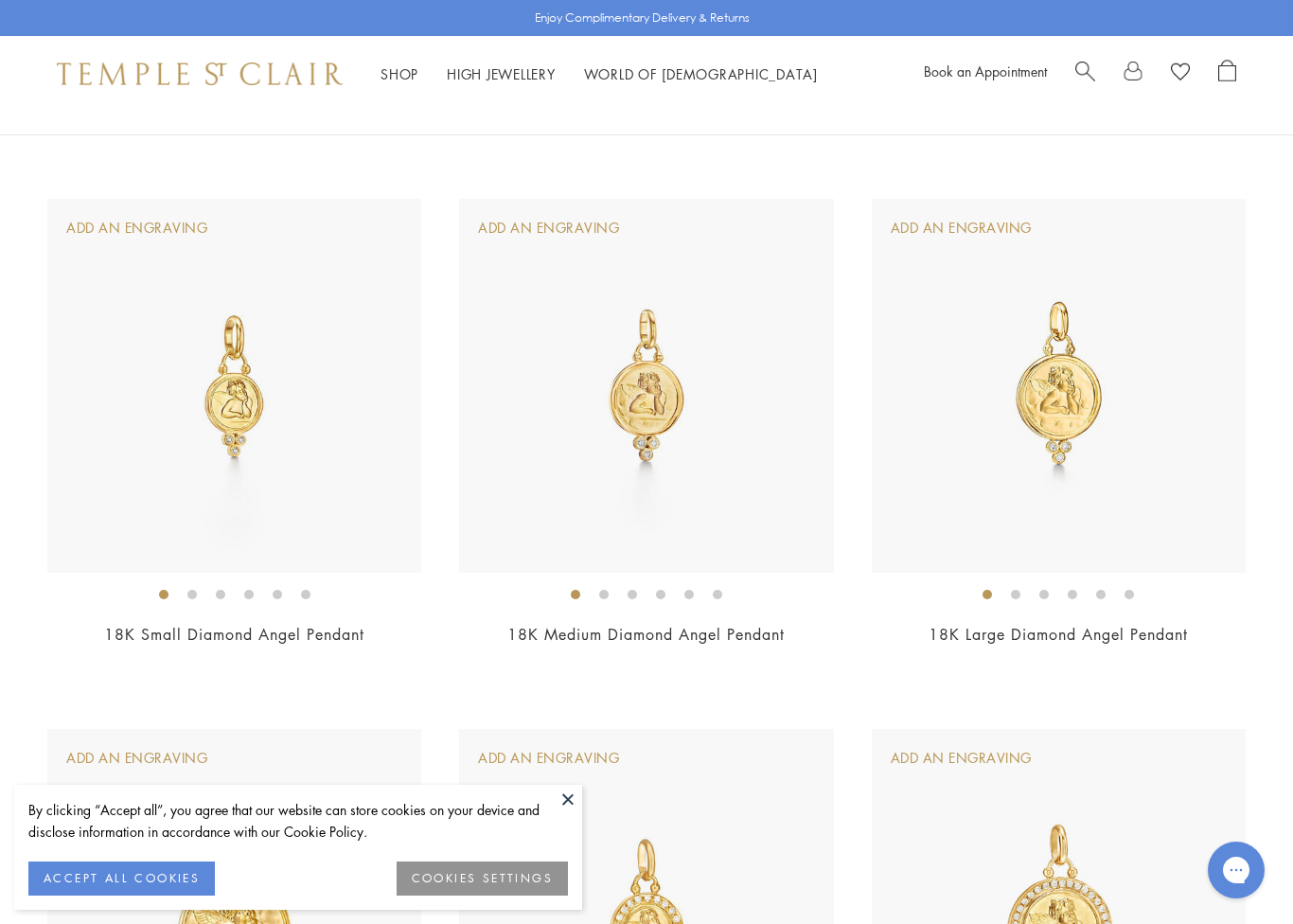 click at bounding box center (234, 385) 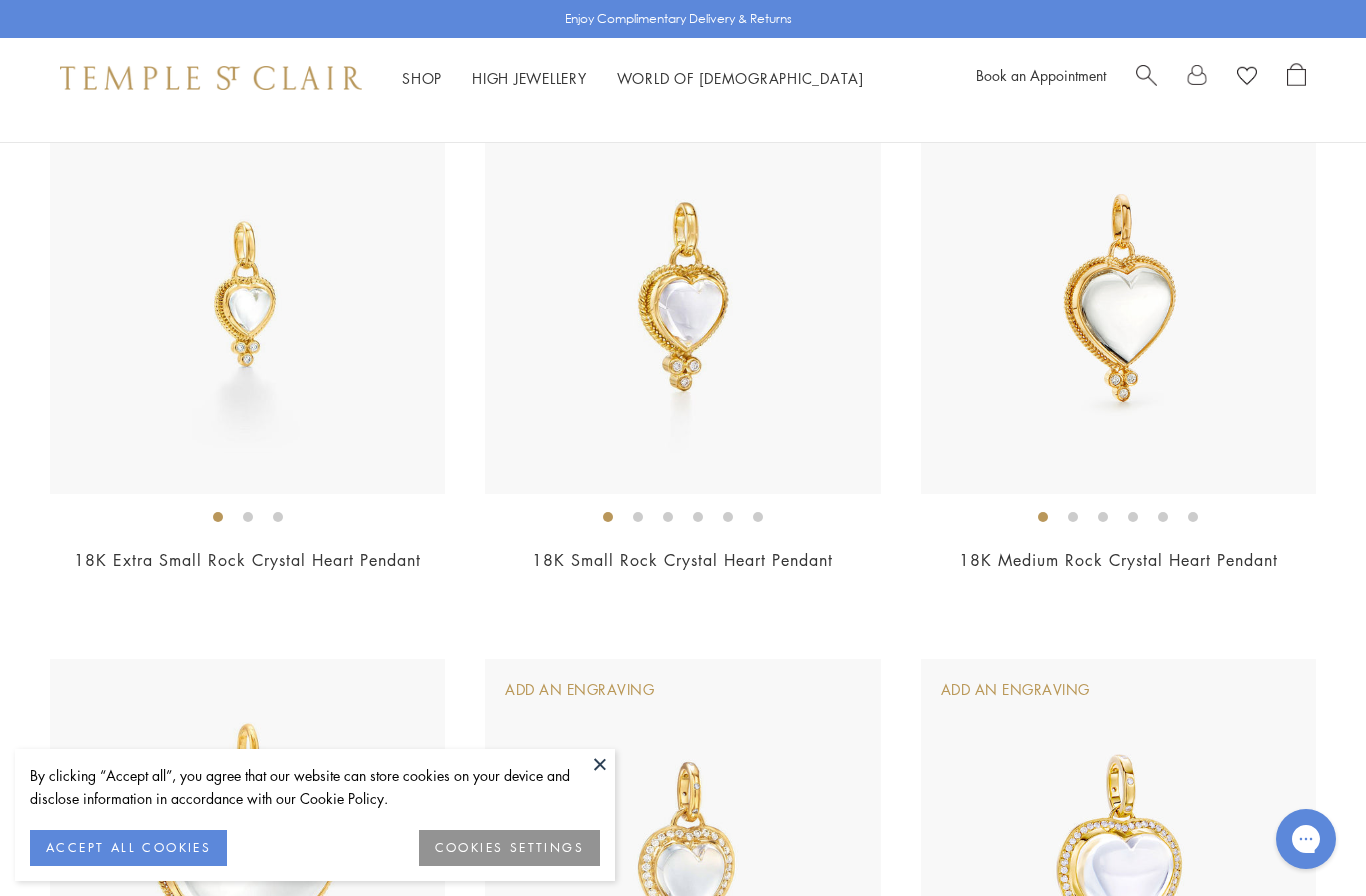 scroll, scrollTop: 3626, scrollLeft: 0, axis: vertical 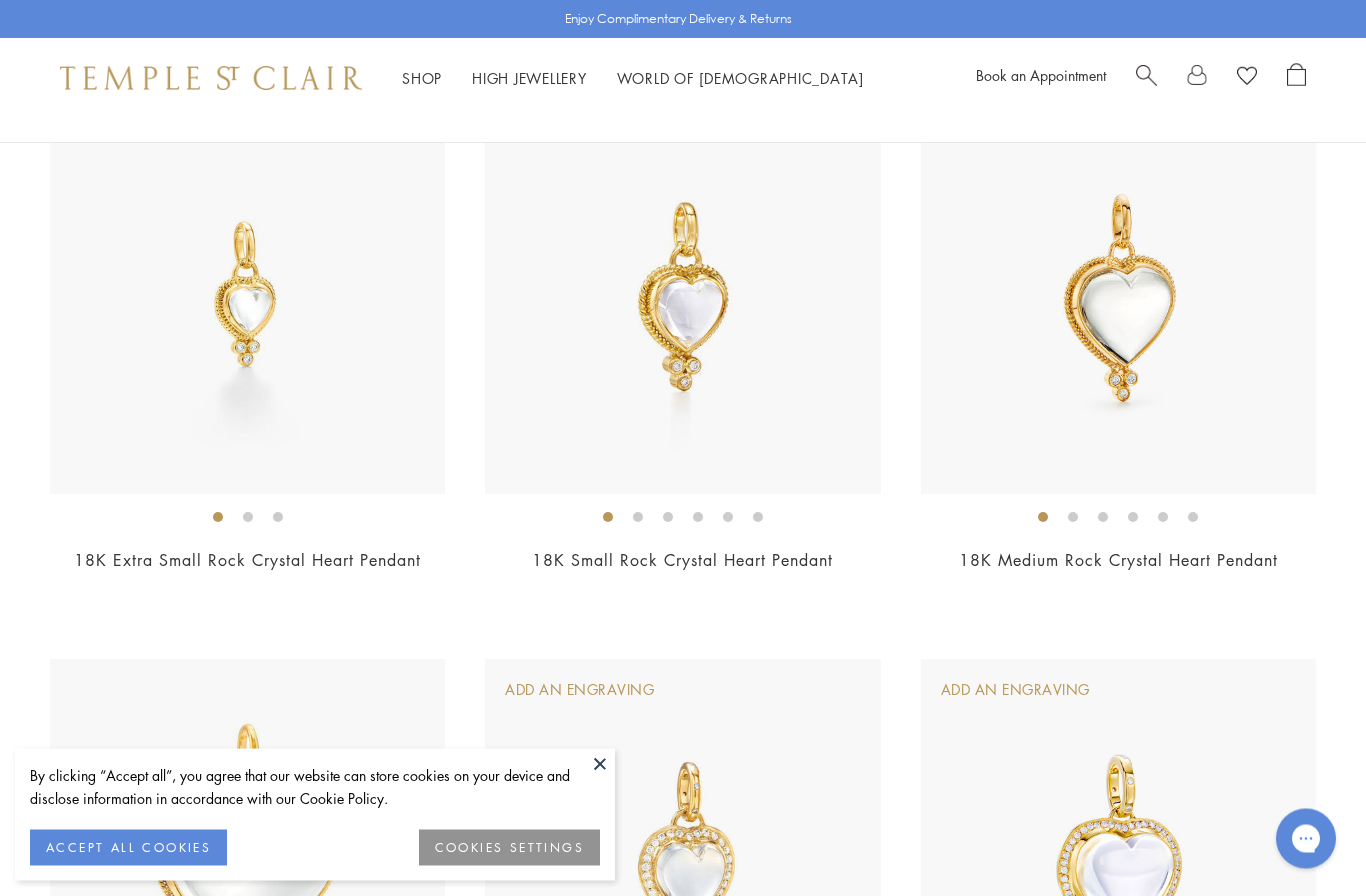 click at bounding box center [247, 297] 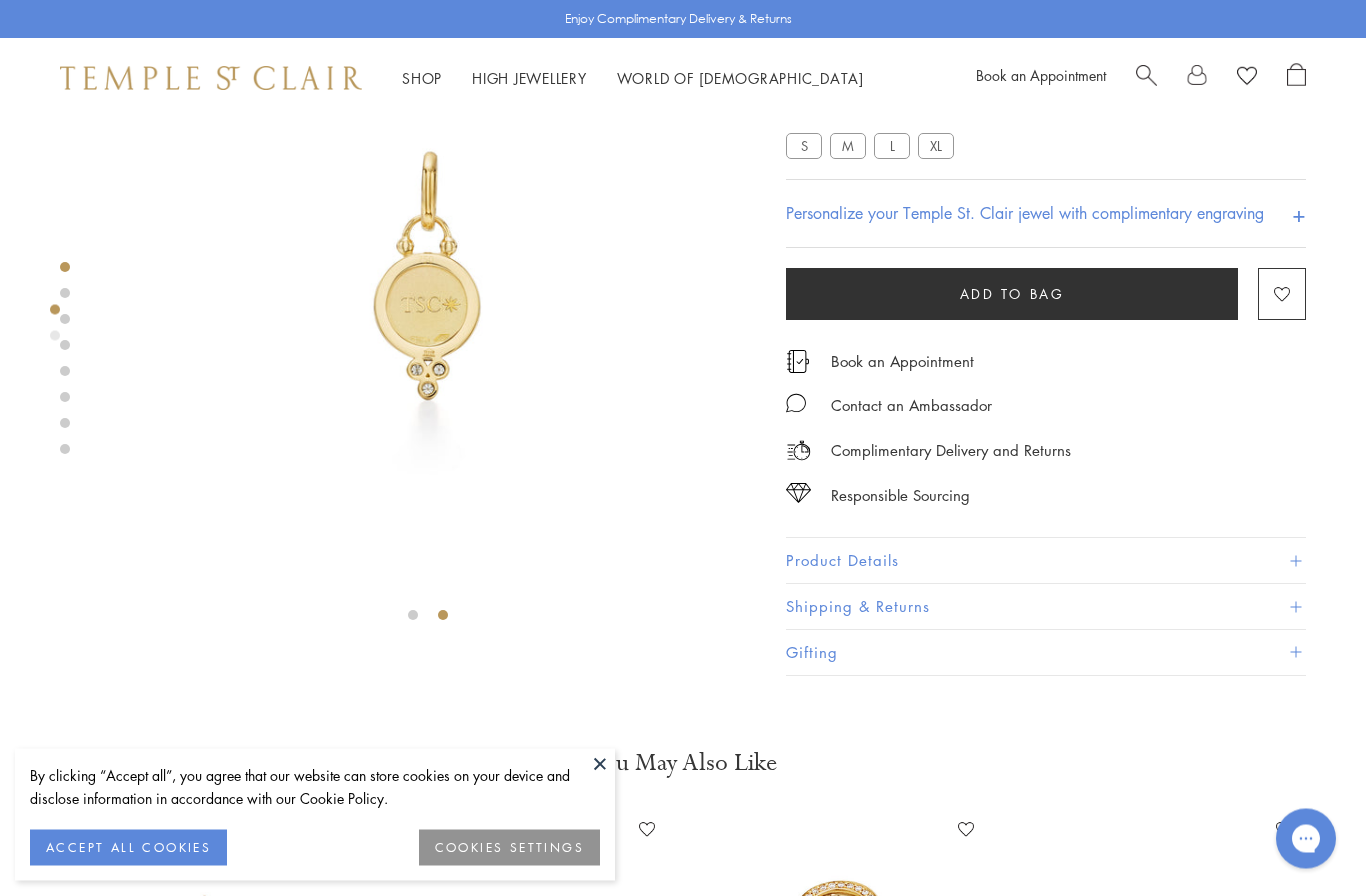 scroll, scrollTop: 172, scrollLeft: 0, axis: vertical 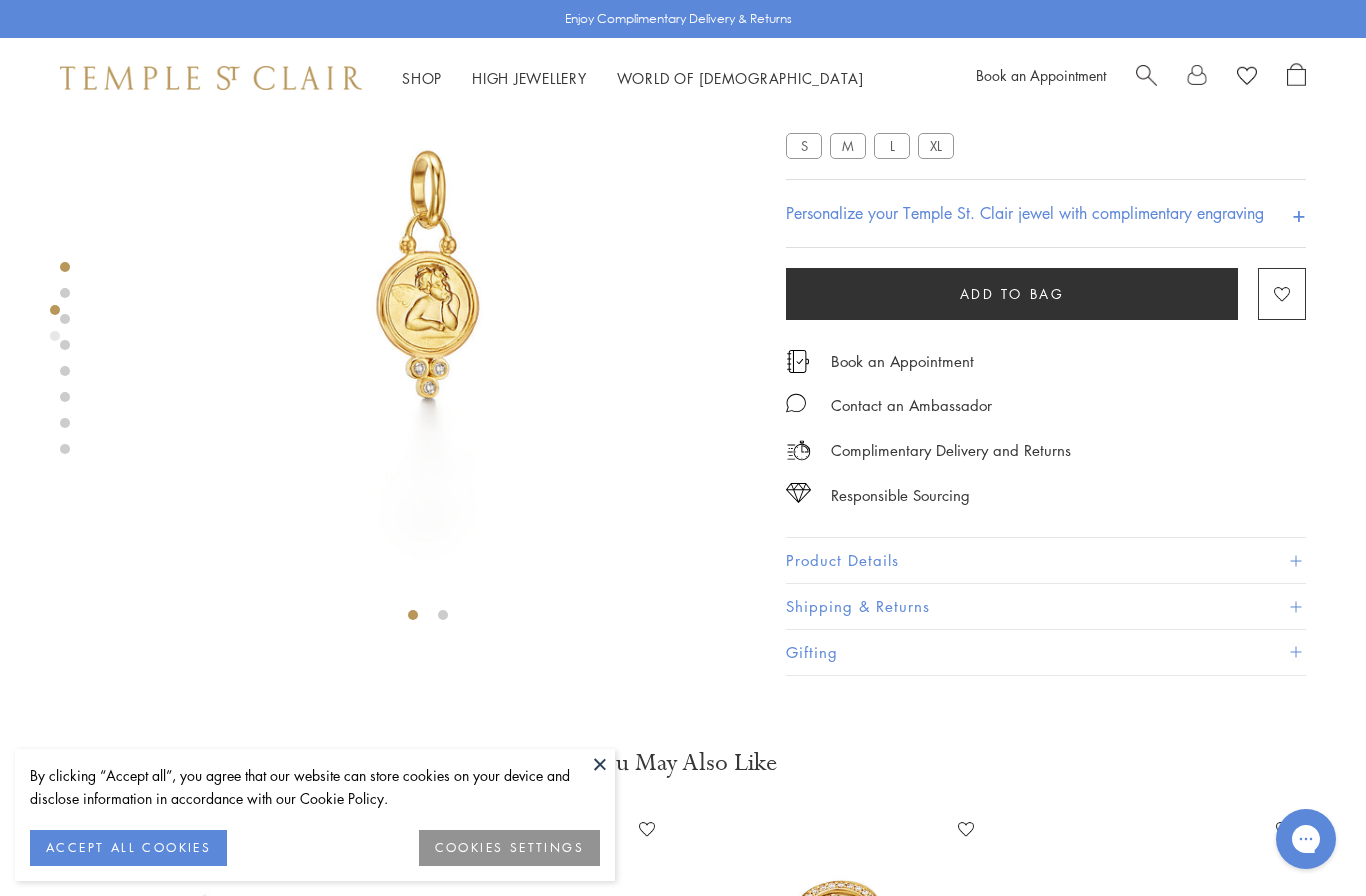 click on "Product Details" at bounding box center (1046, 561) 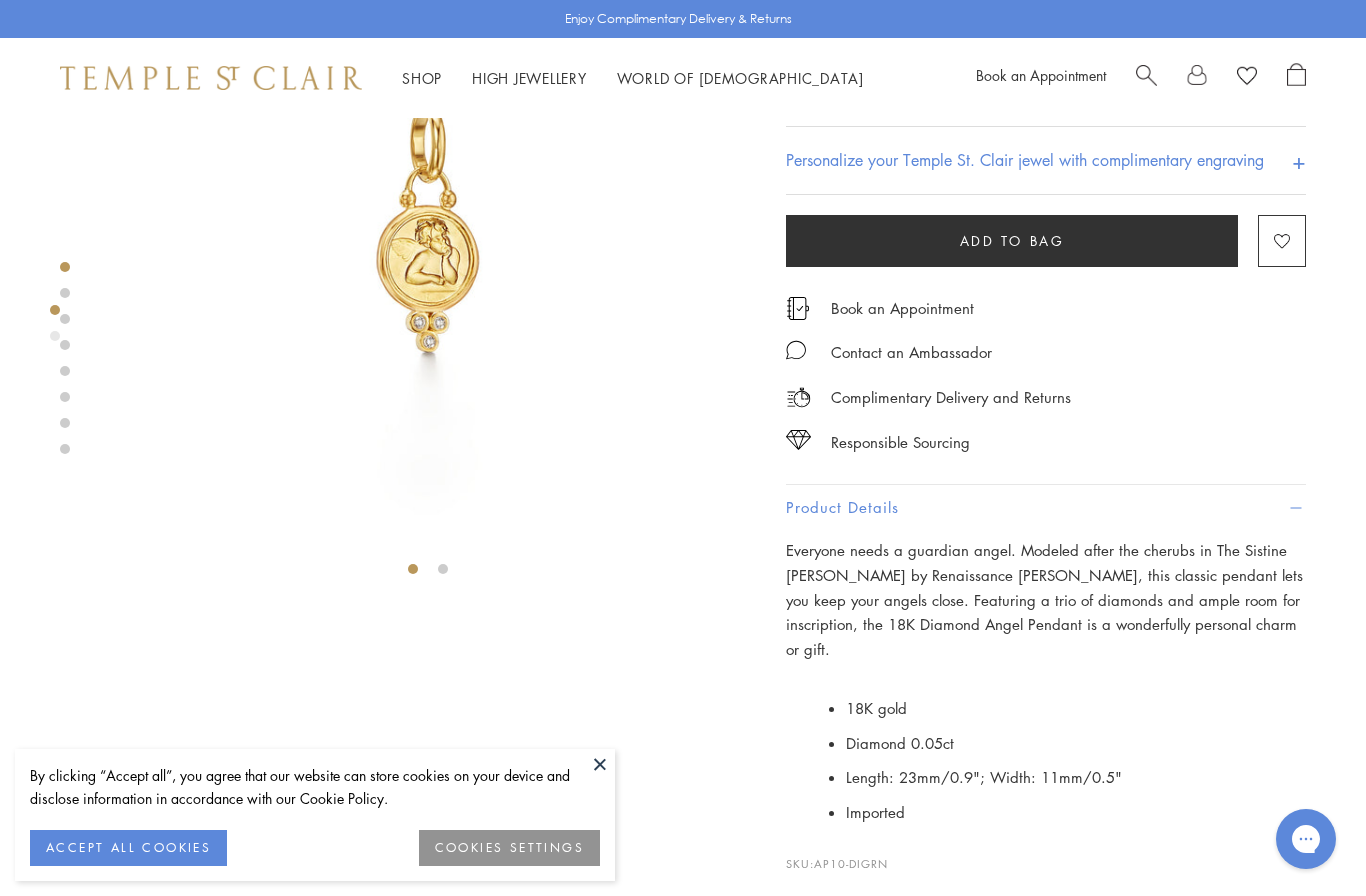 scroll, scrollTop: 0, scrollLeft: 0, axis: both 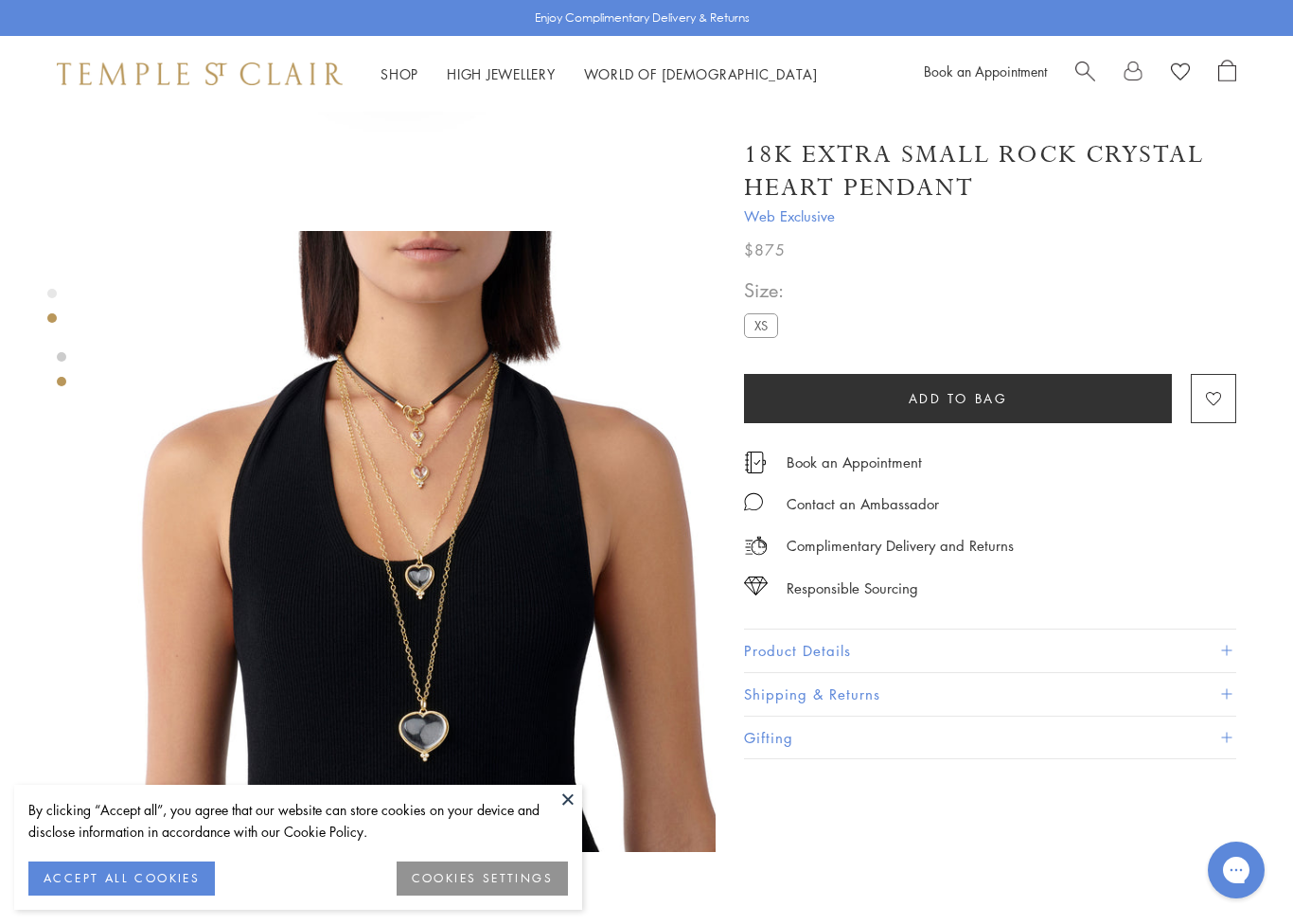 click at bounding box center (405, 542) 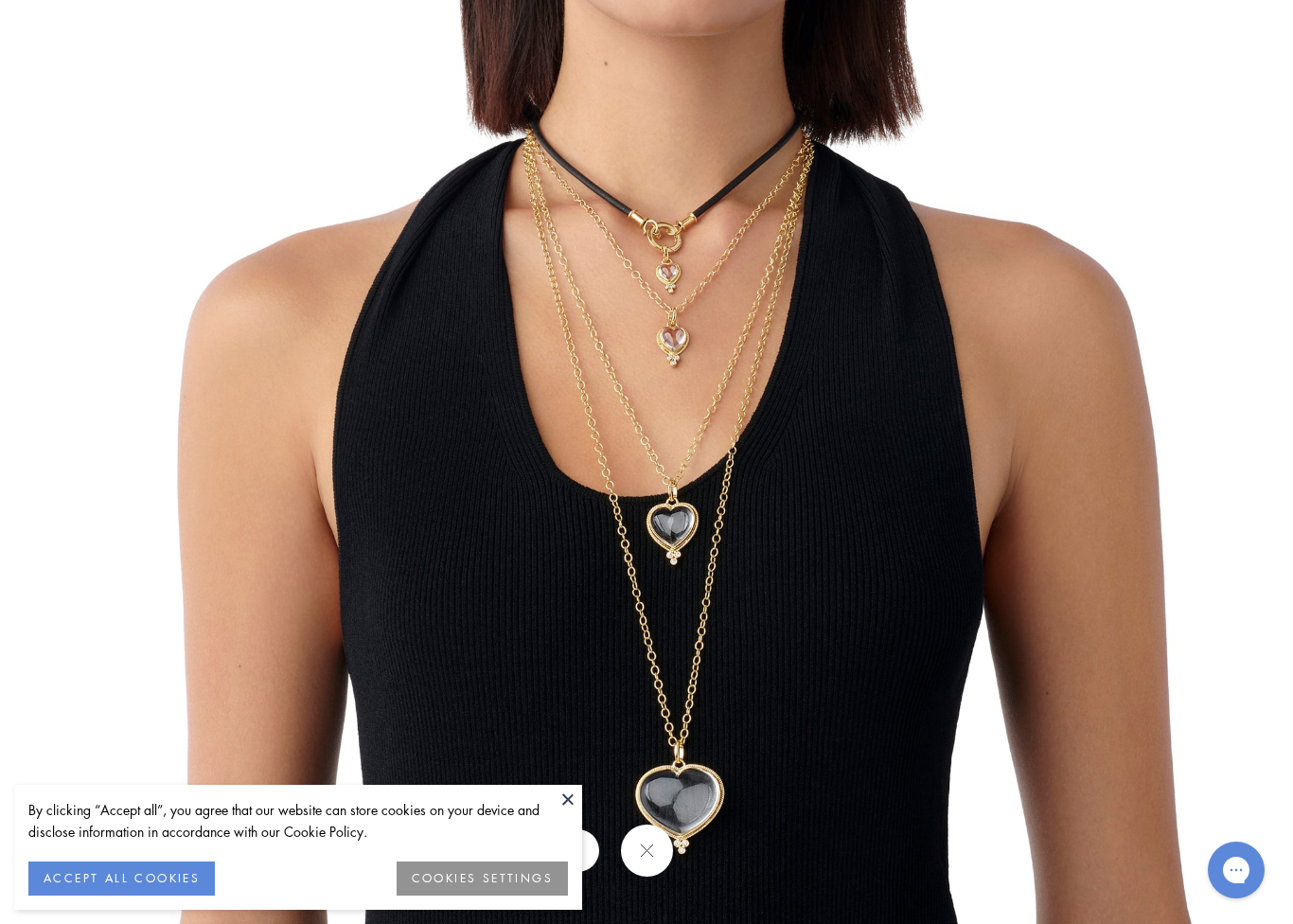 click at bounding box center [568, 799] 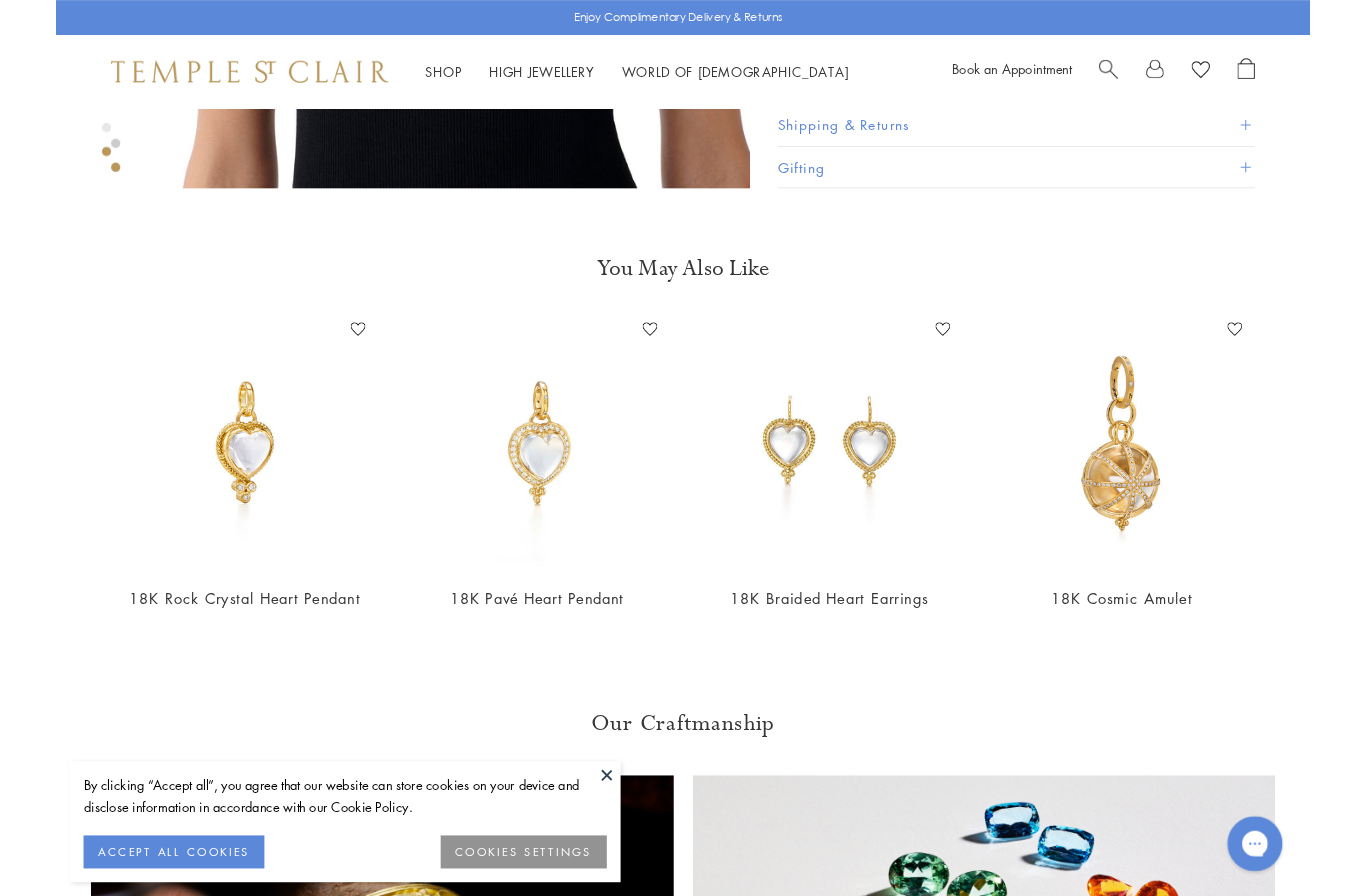 scroll, scrollTop: 1256, scrollLeft: 0, axis: vertical 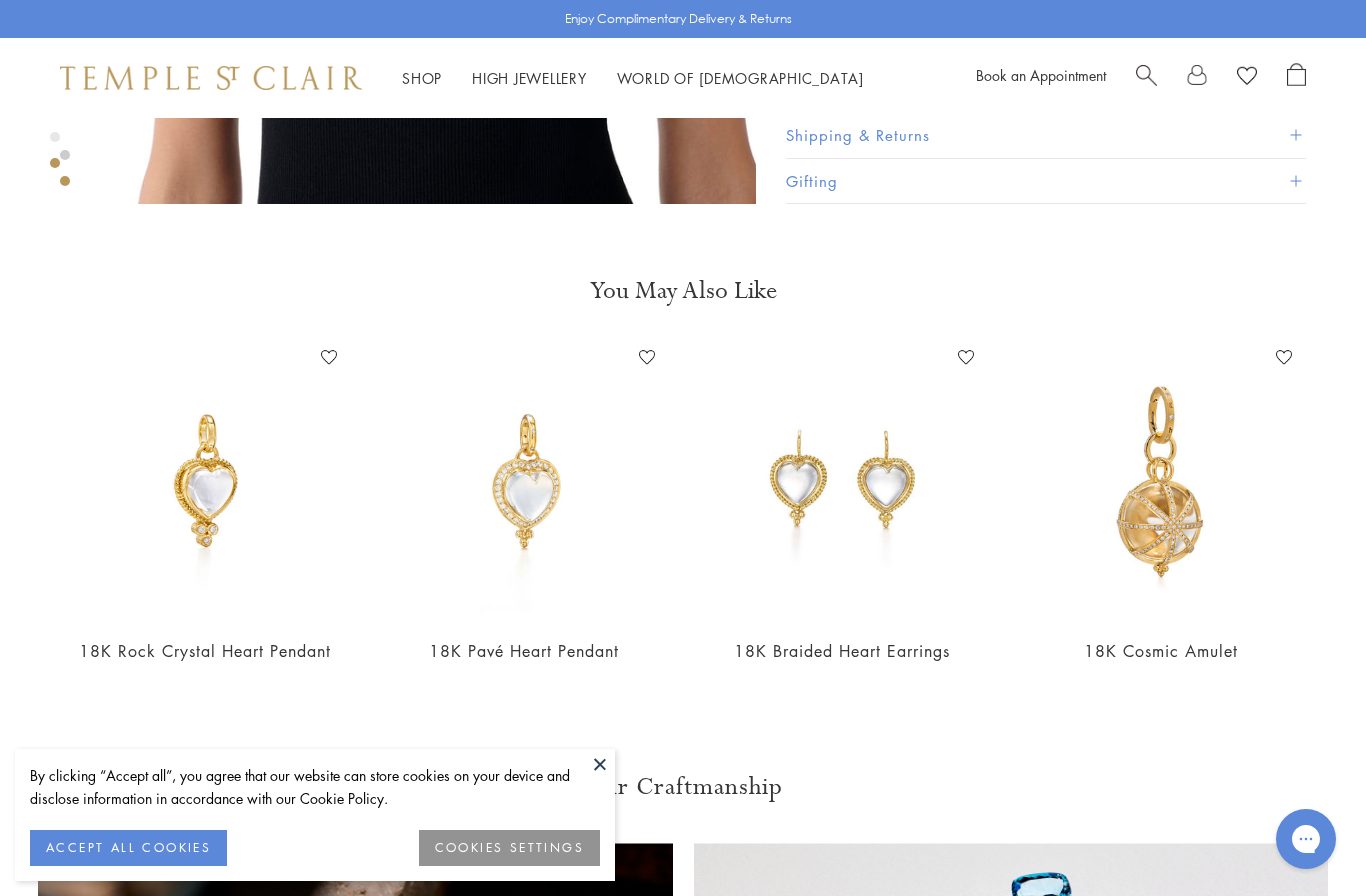 click at bounding box center [842, 481] 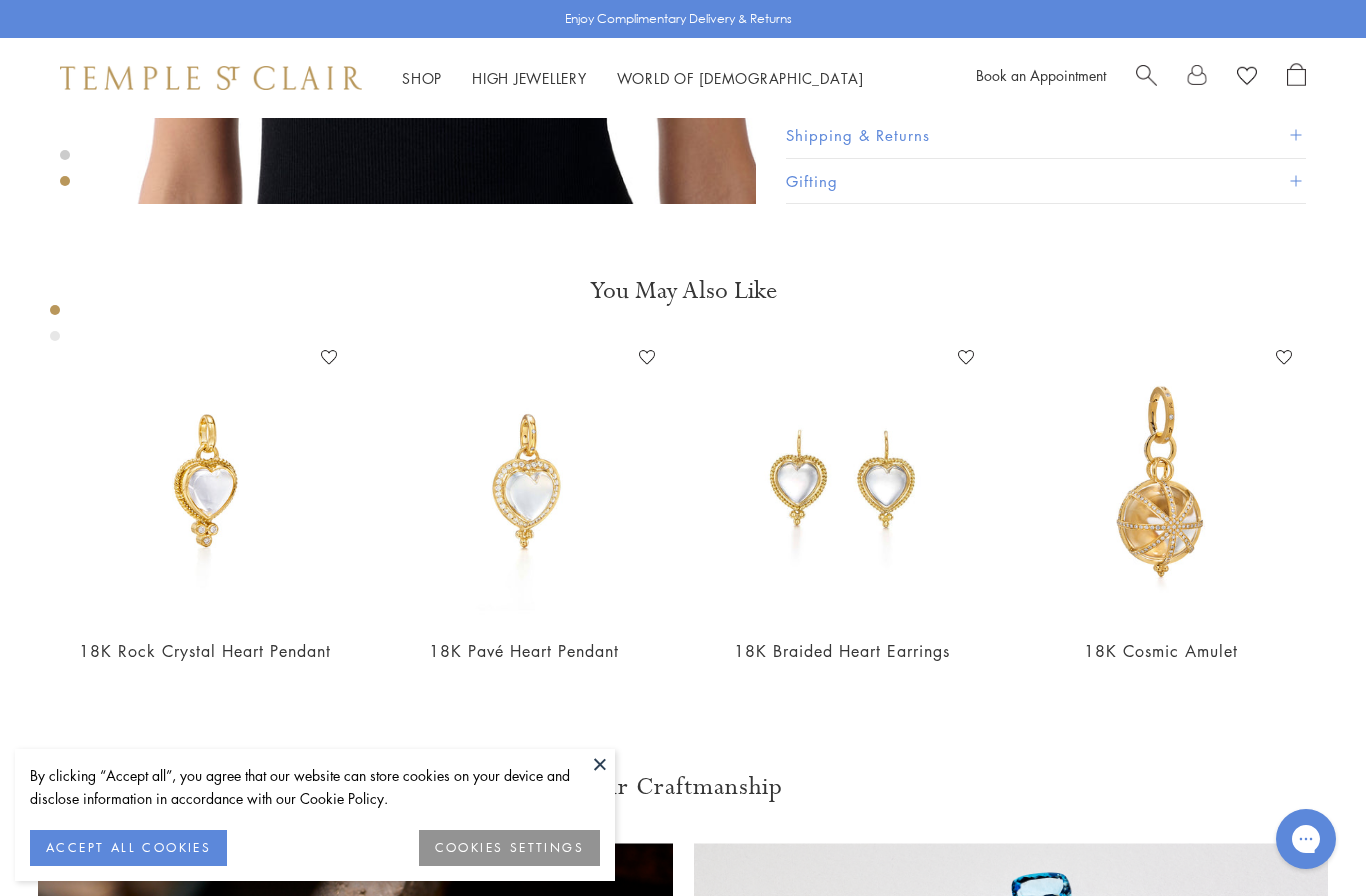 scroll, scrollTop: 1325, scrollLeft: 0, axis: vertical 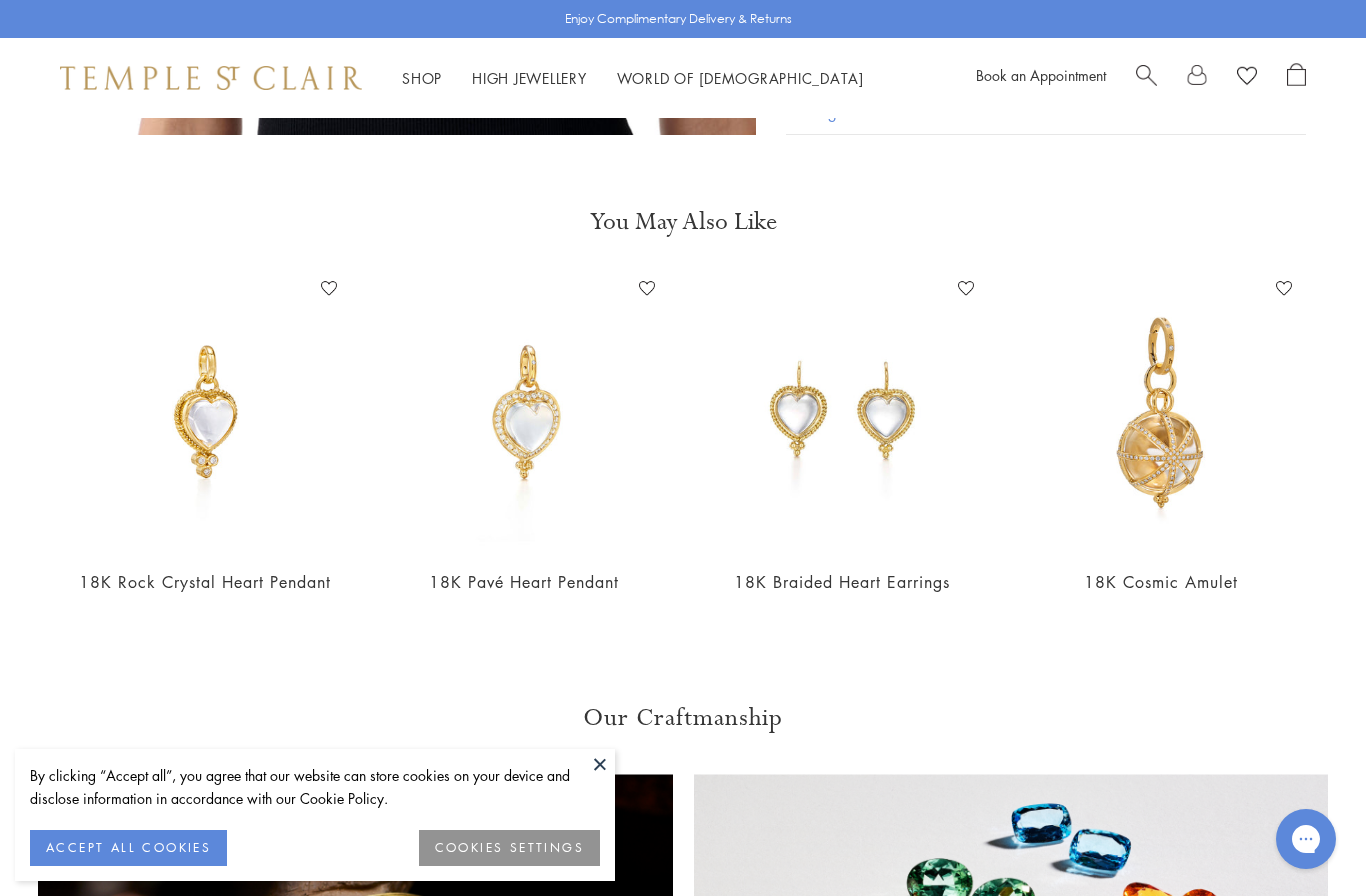 click at bounding box center [205, 412] 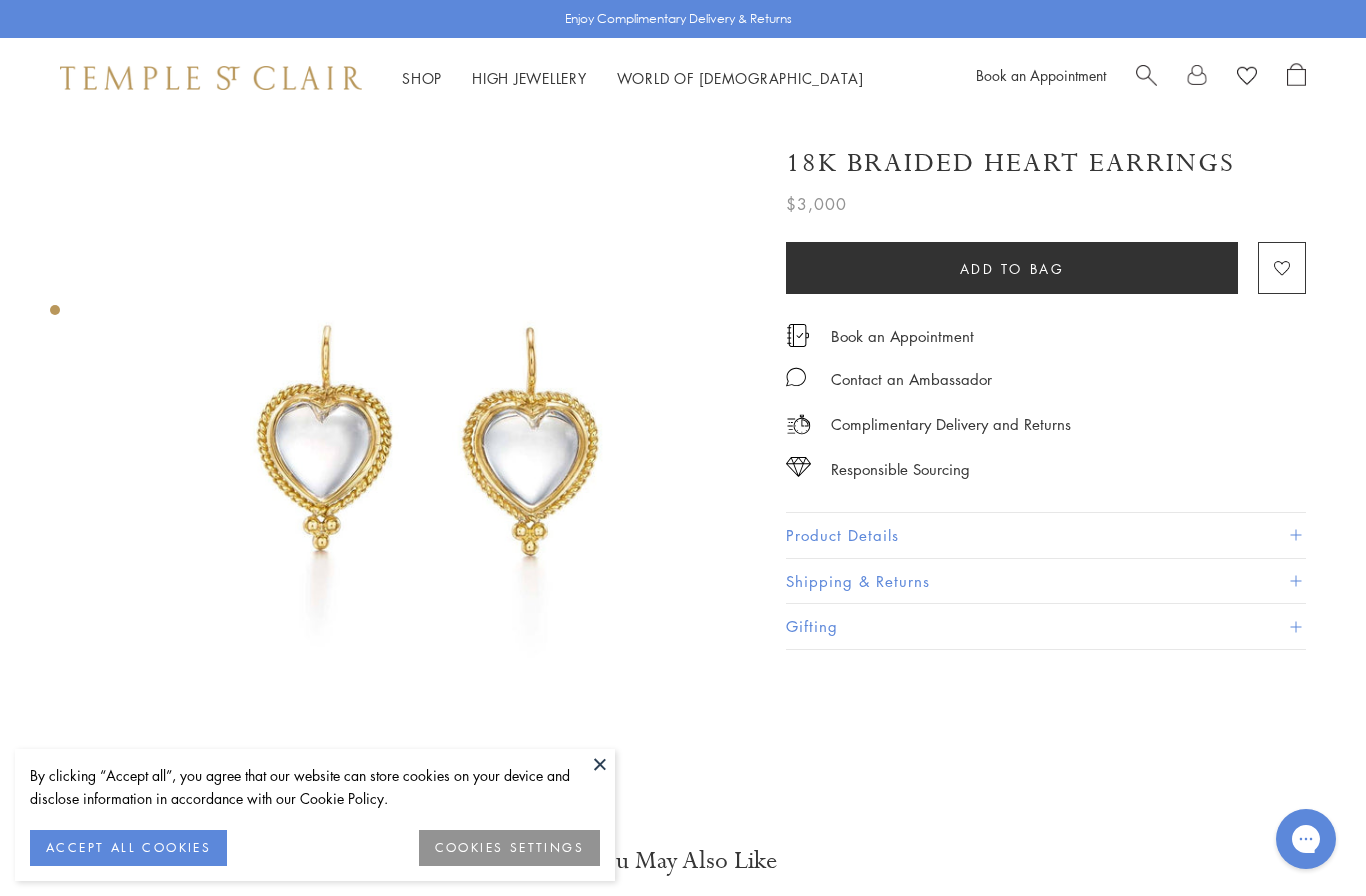 scroll, scrollTop: 0, scrollLeft: 0, axis: both 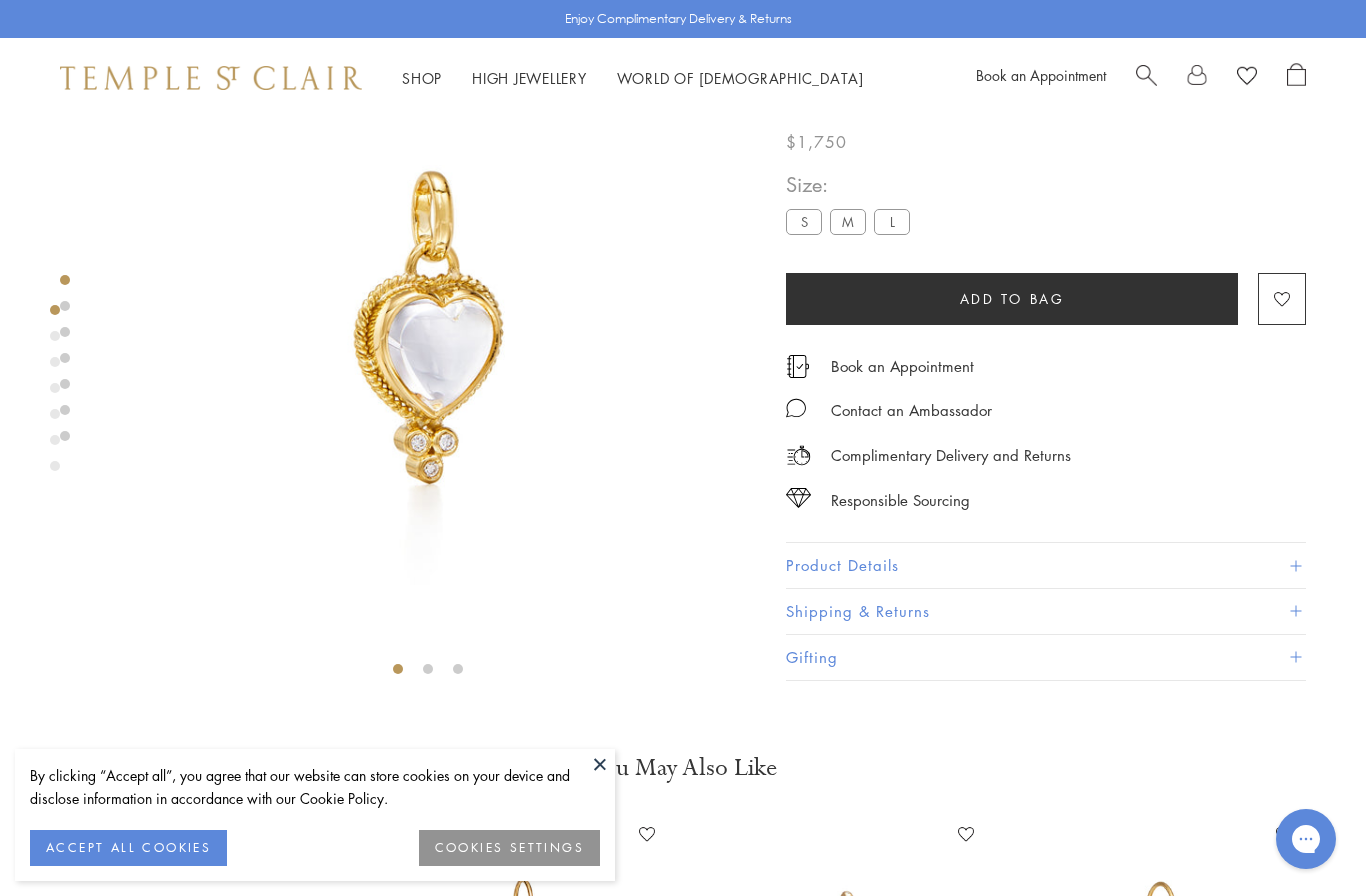 click on "Product Details" at bounding box center (1046, 566) 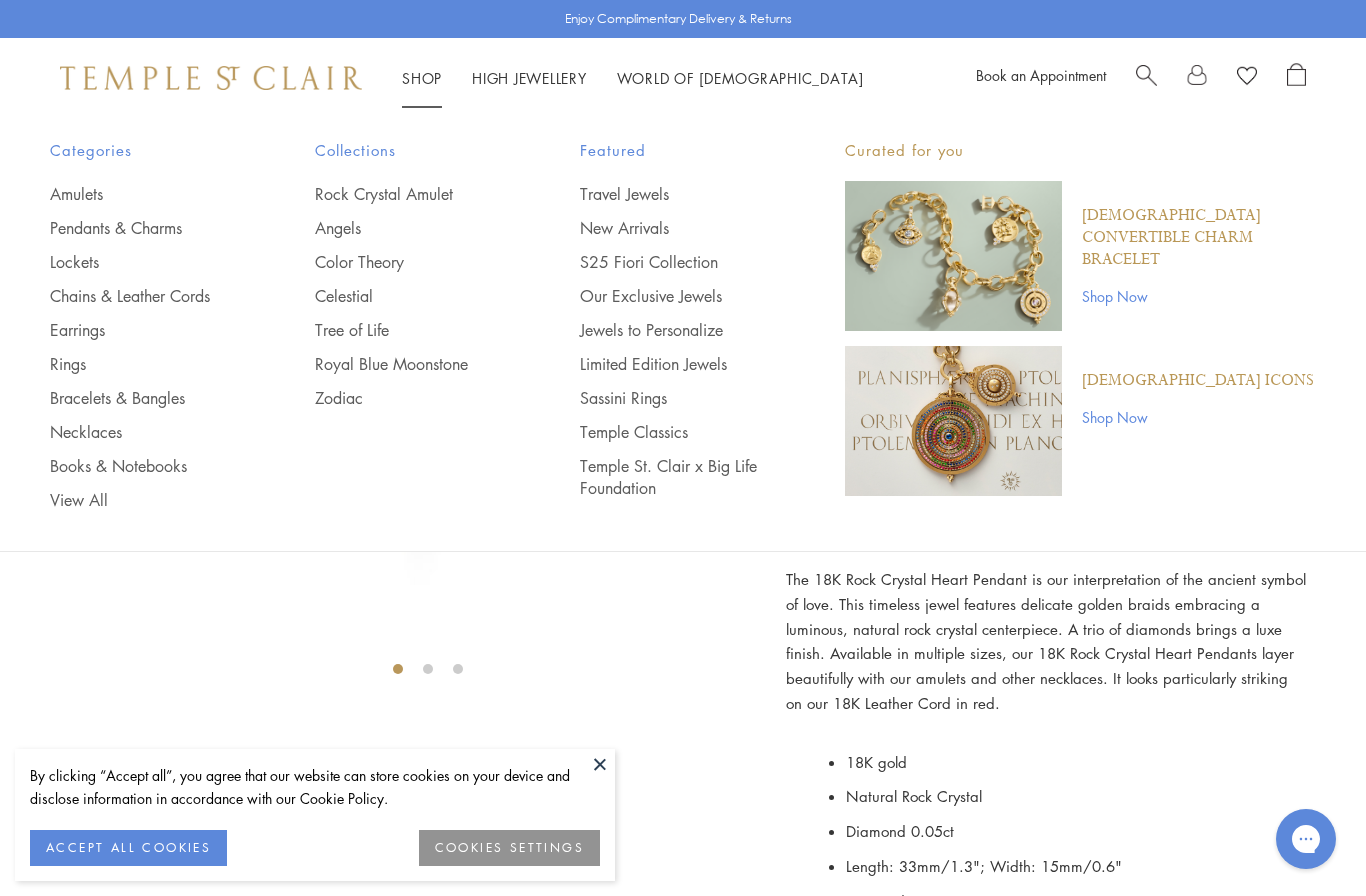 click on "Pendants & Charms" at bounding box center (142, 228) 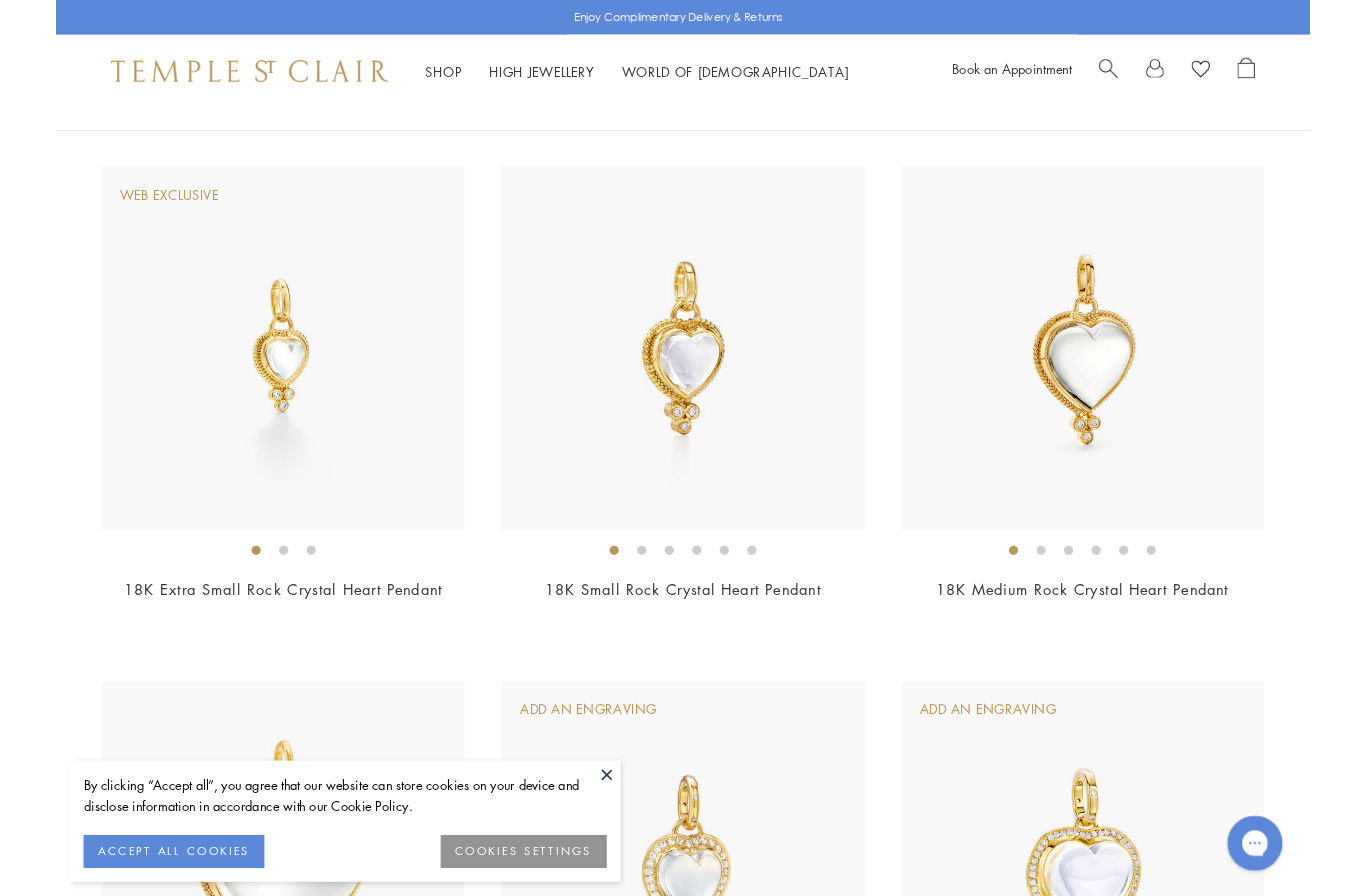 scroll, scrollTop: 3543, scrollLeft: 0, axis: vertical 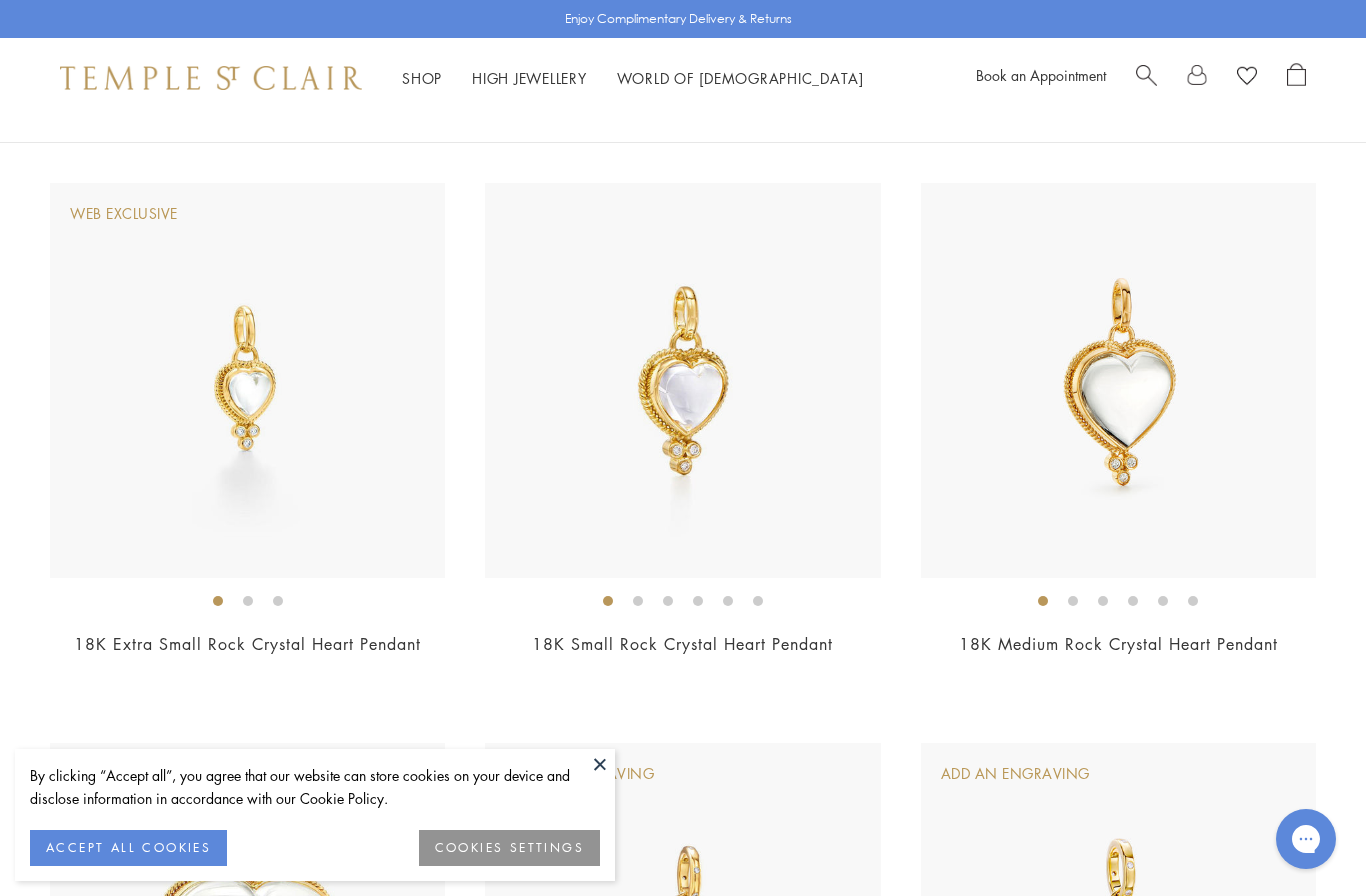 click at bounding box center [247, 380] 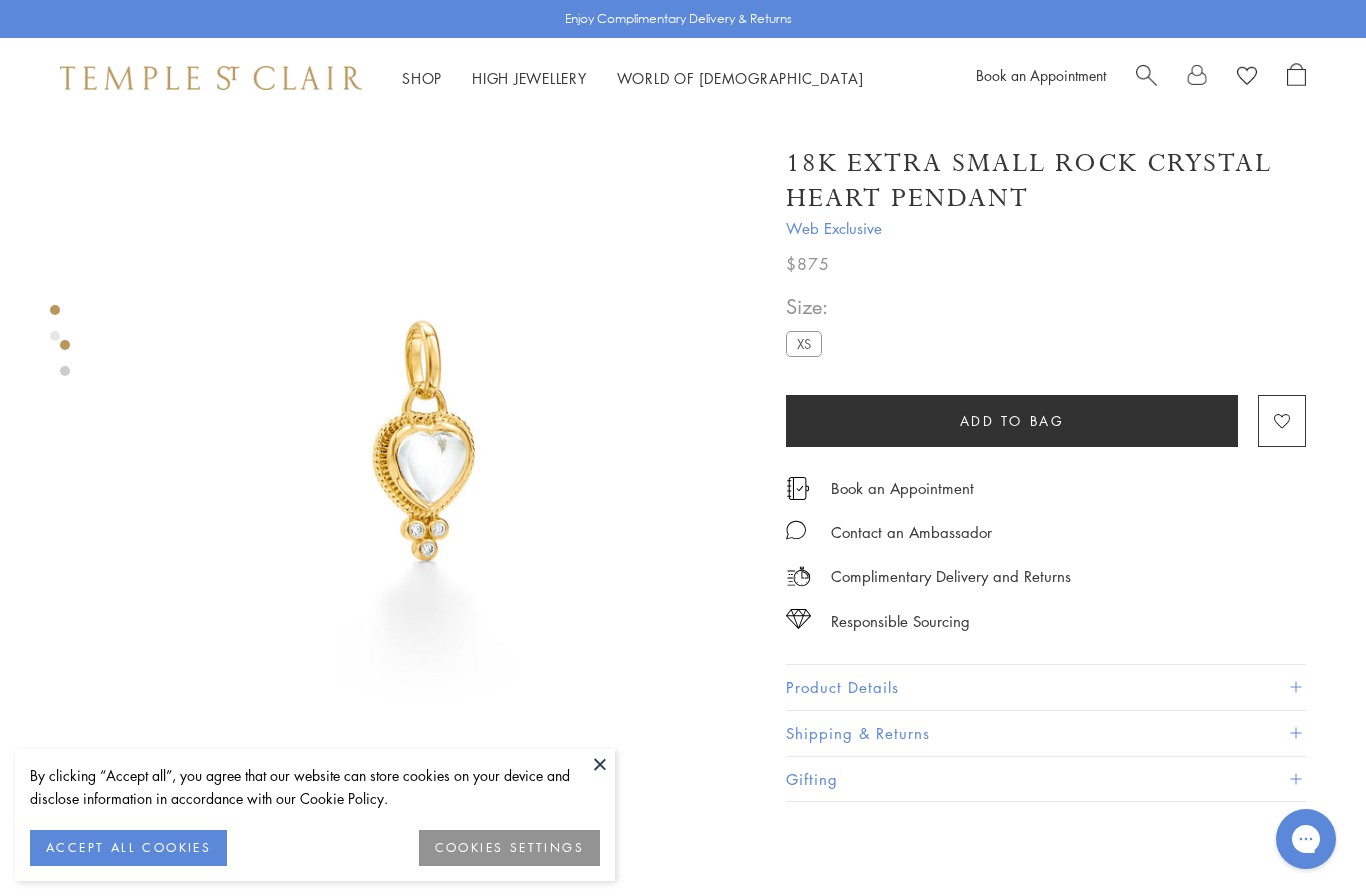 scroll, scrollTop: 0, scrollLeft: 0, axis: both 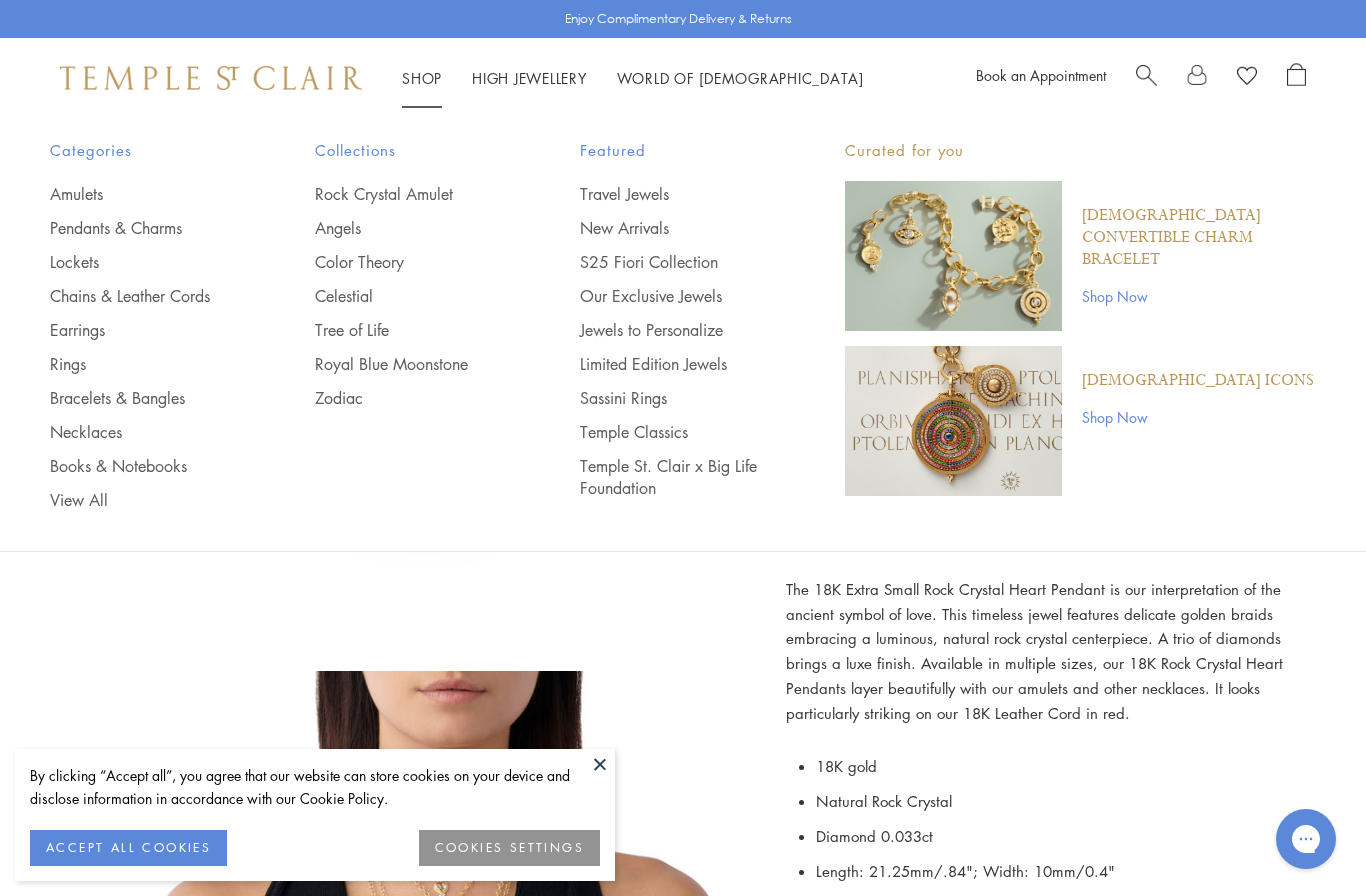 click on "Chains & Leather Cords" at bounding box center [142, 296] 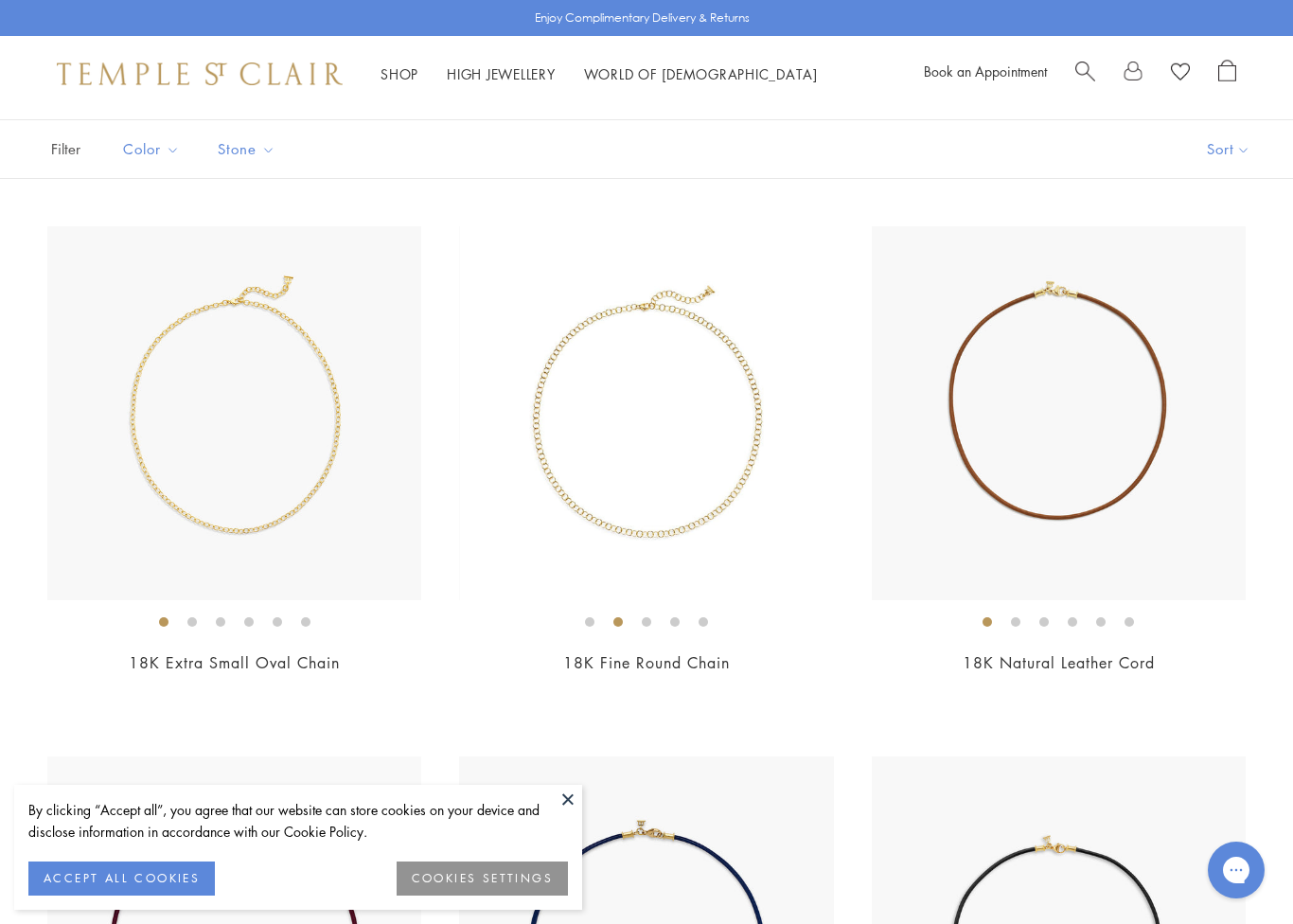 scroll, scrollTop: 129, scrollLeft: 0, axis: vertical 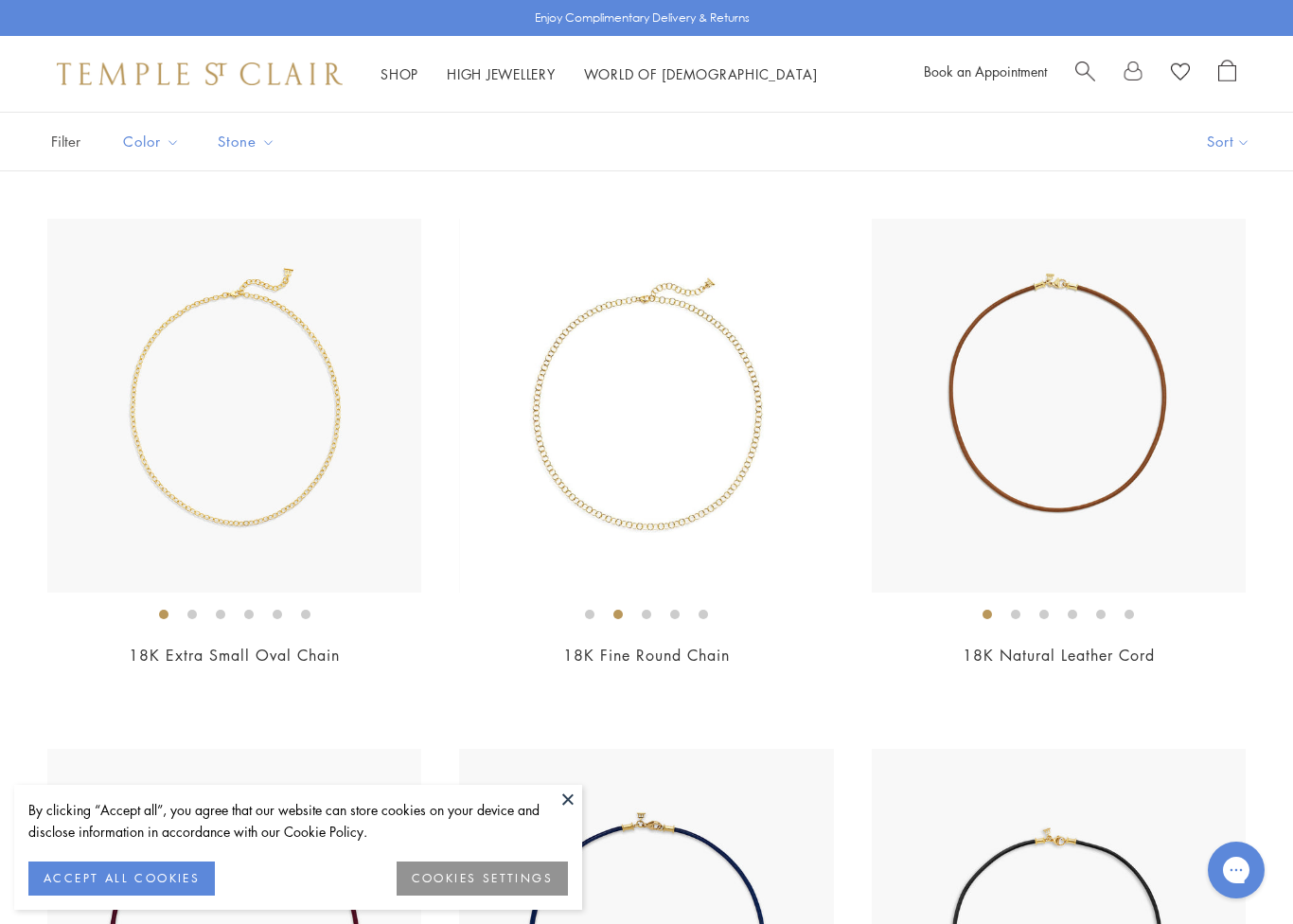 click at bounding box center [646, 405] 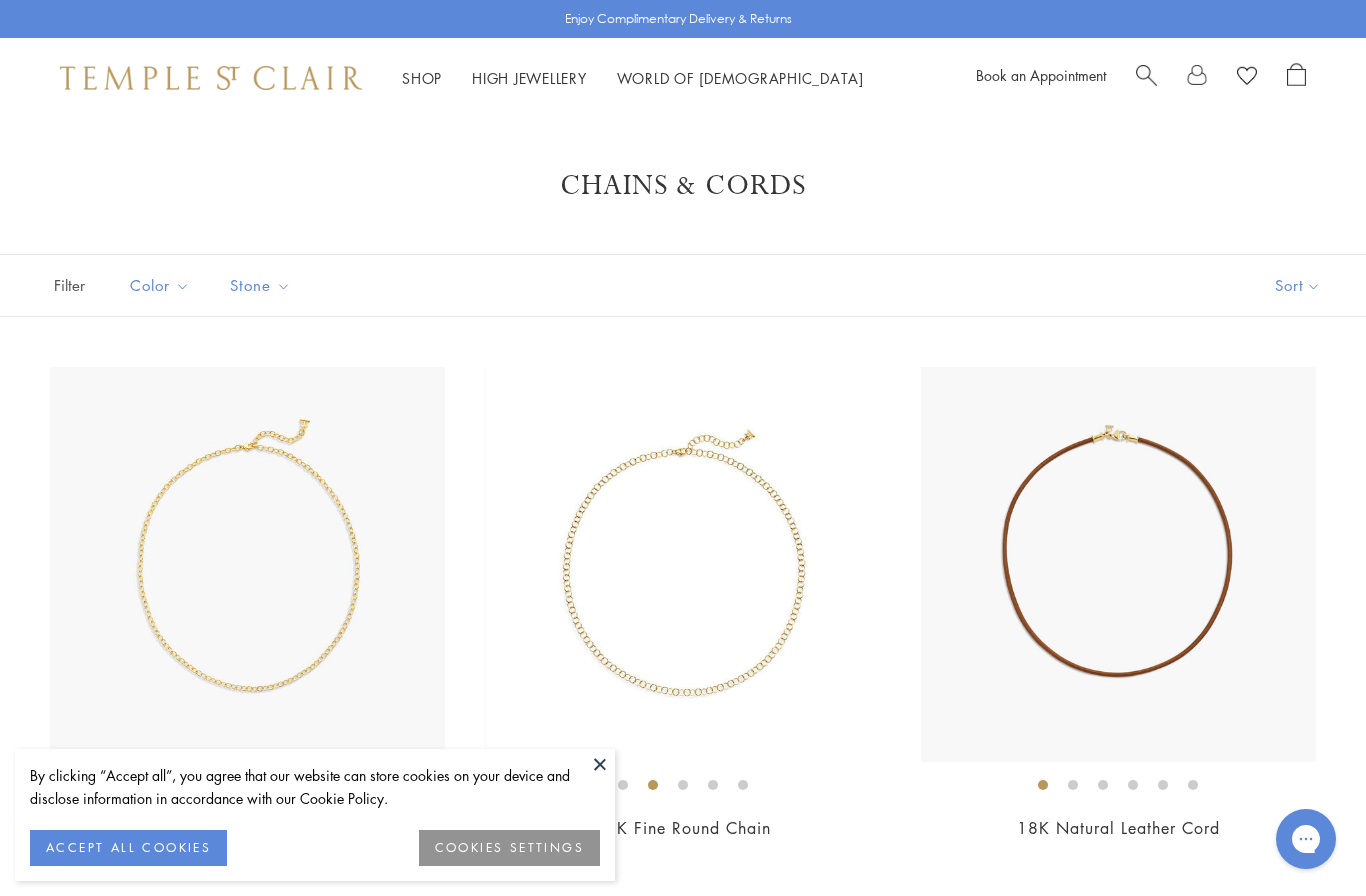 scroll, scrollTop: 136, scrollLeft: 0, axis: vertical 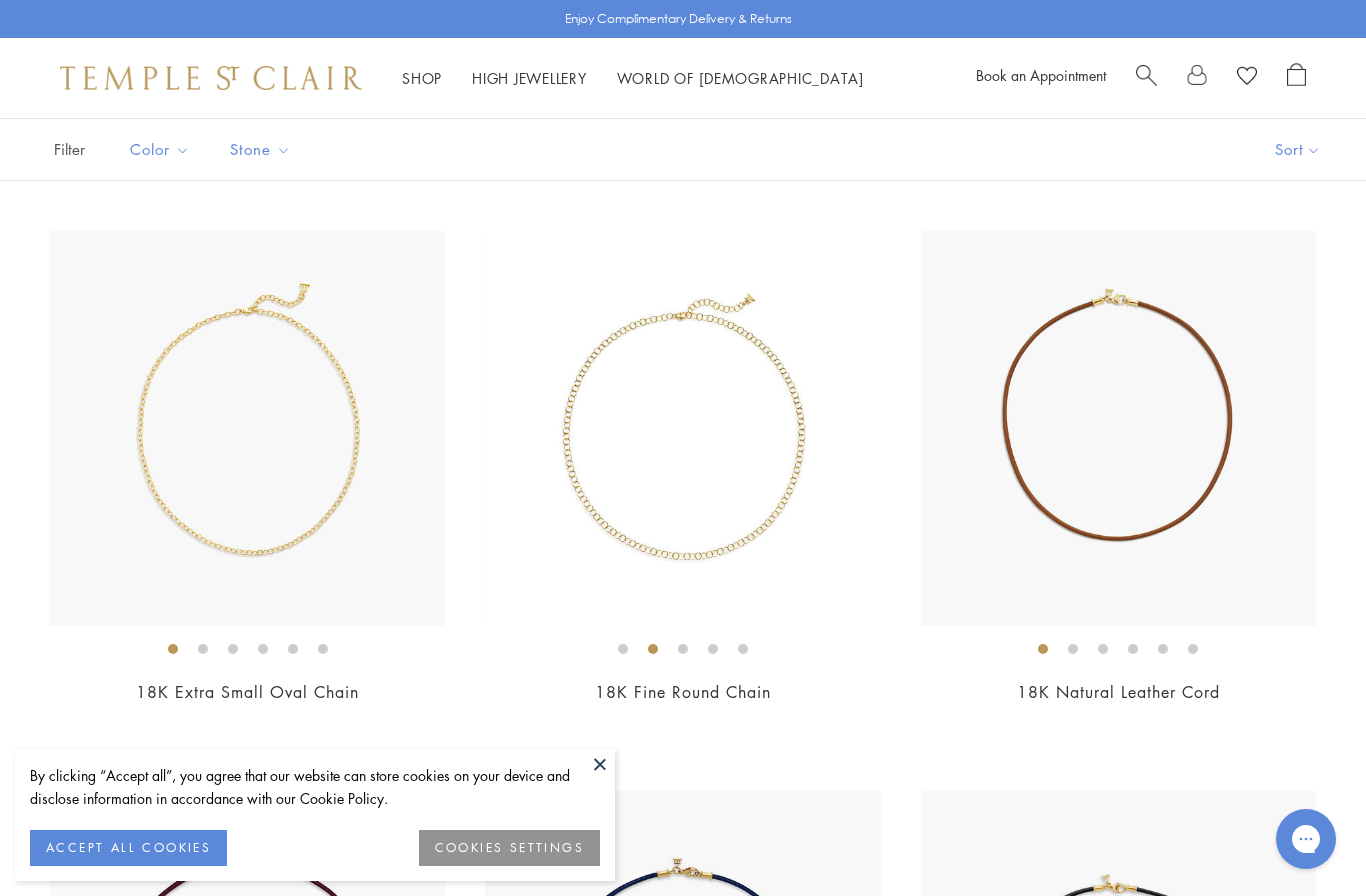 click at bounding box center (600, 764) 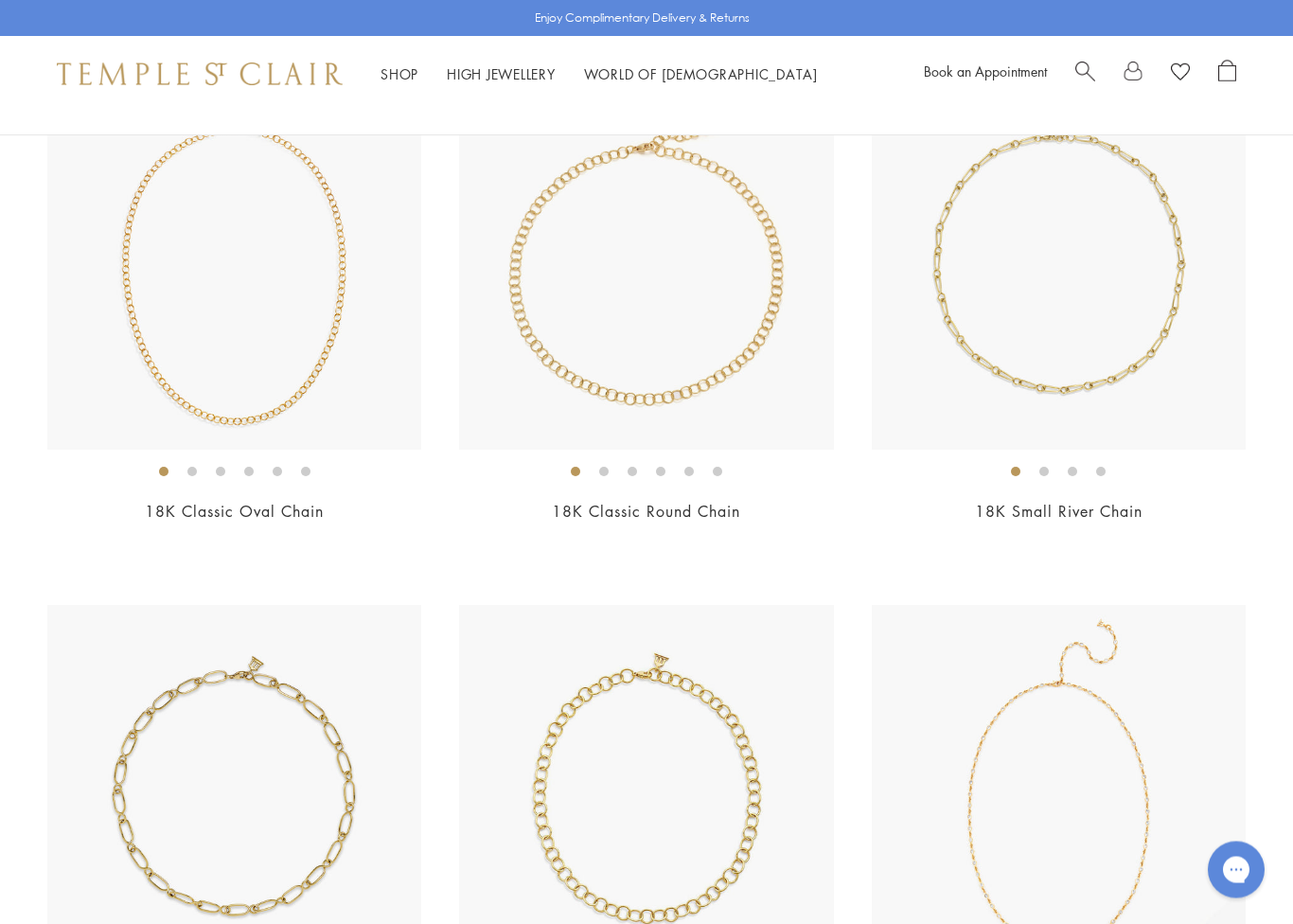 scroll, scrollTop: 2394, scrollLeft: 0, axis: vertical 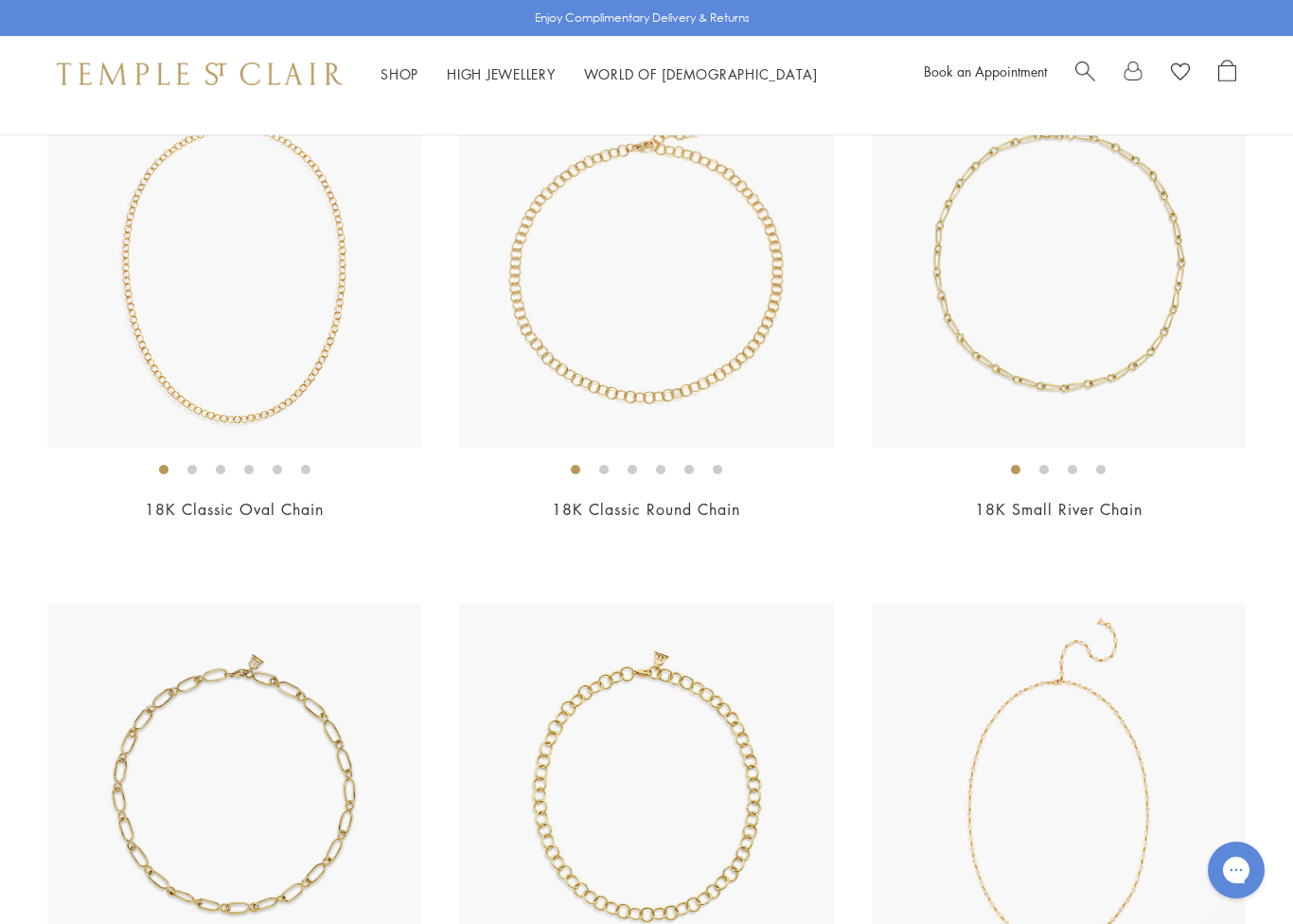 click at bounding box center (234, 260) 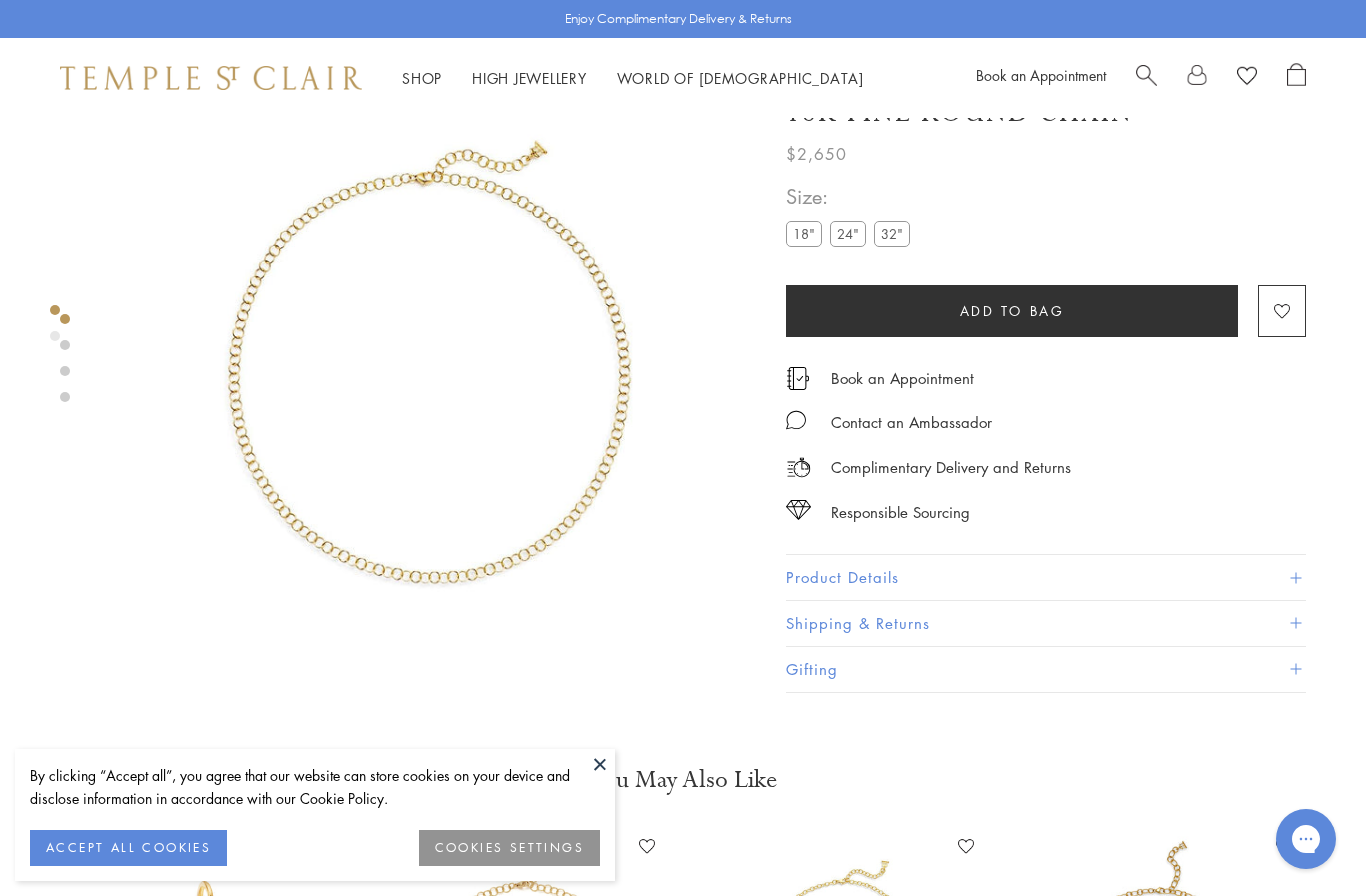 scroll, scrollTop: 0, scrollLeft: 0, axis: both 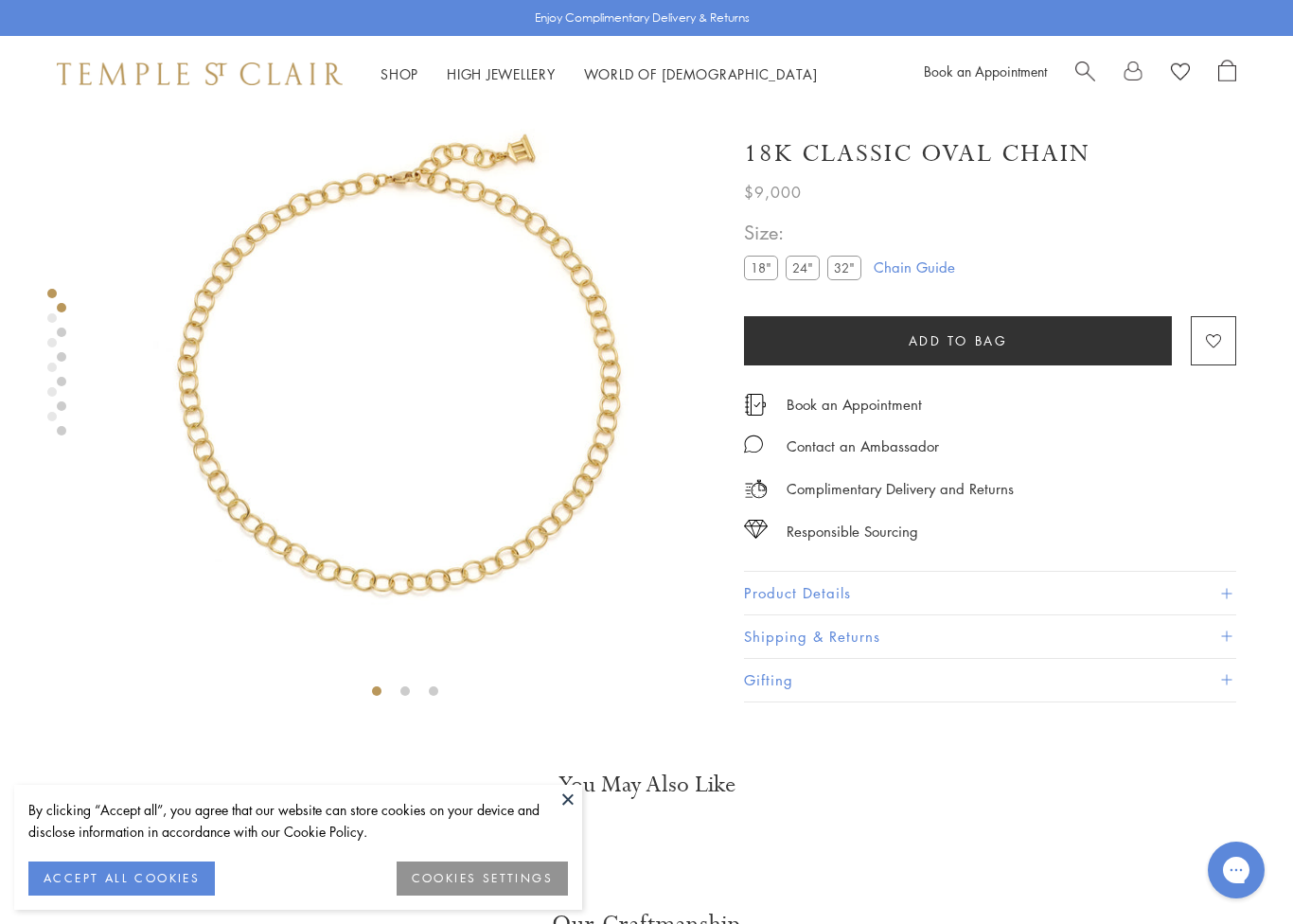 click at bounding box center [405, 368] 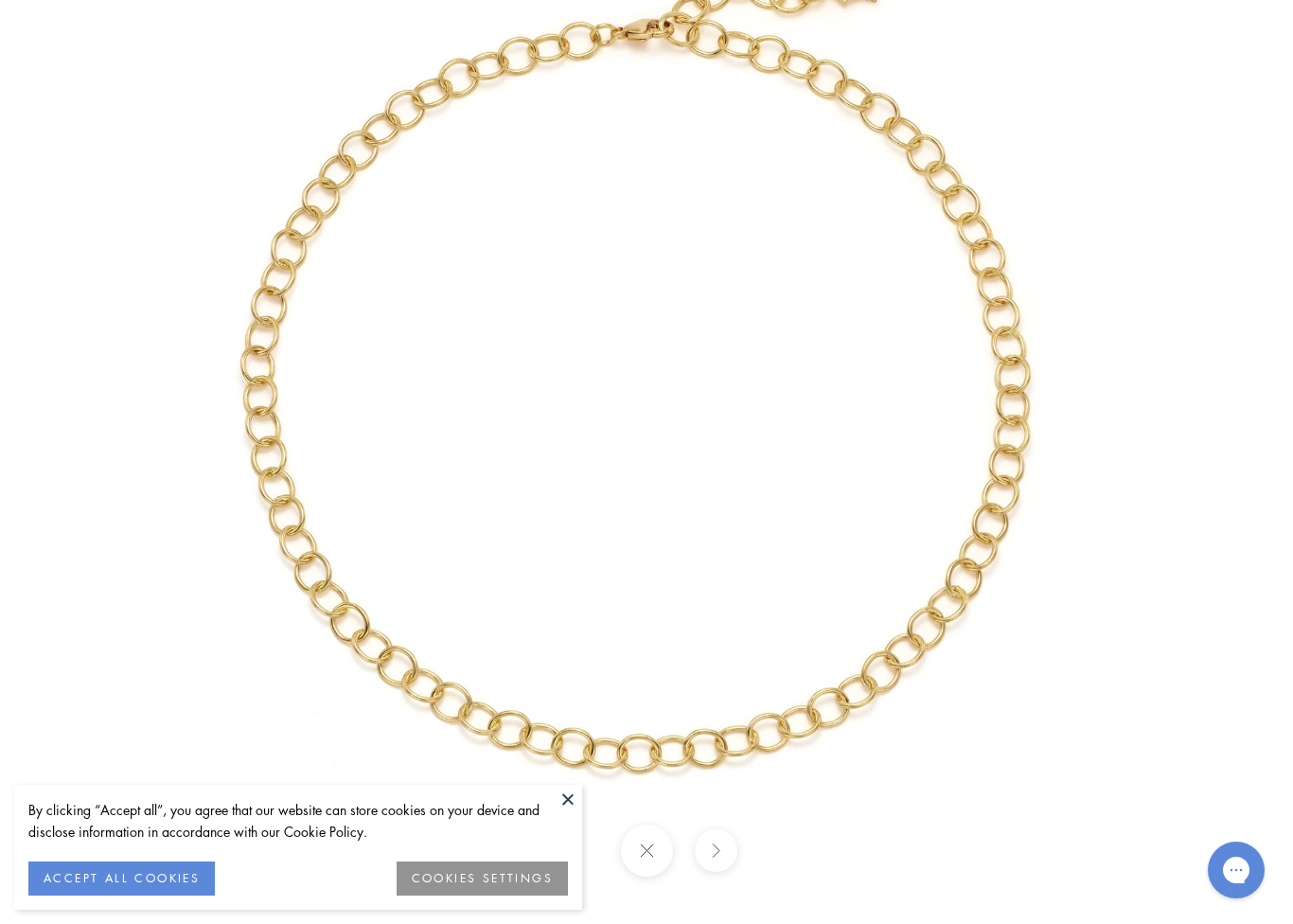 click at bounding box center [568, 799] 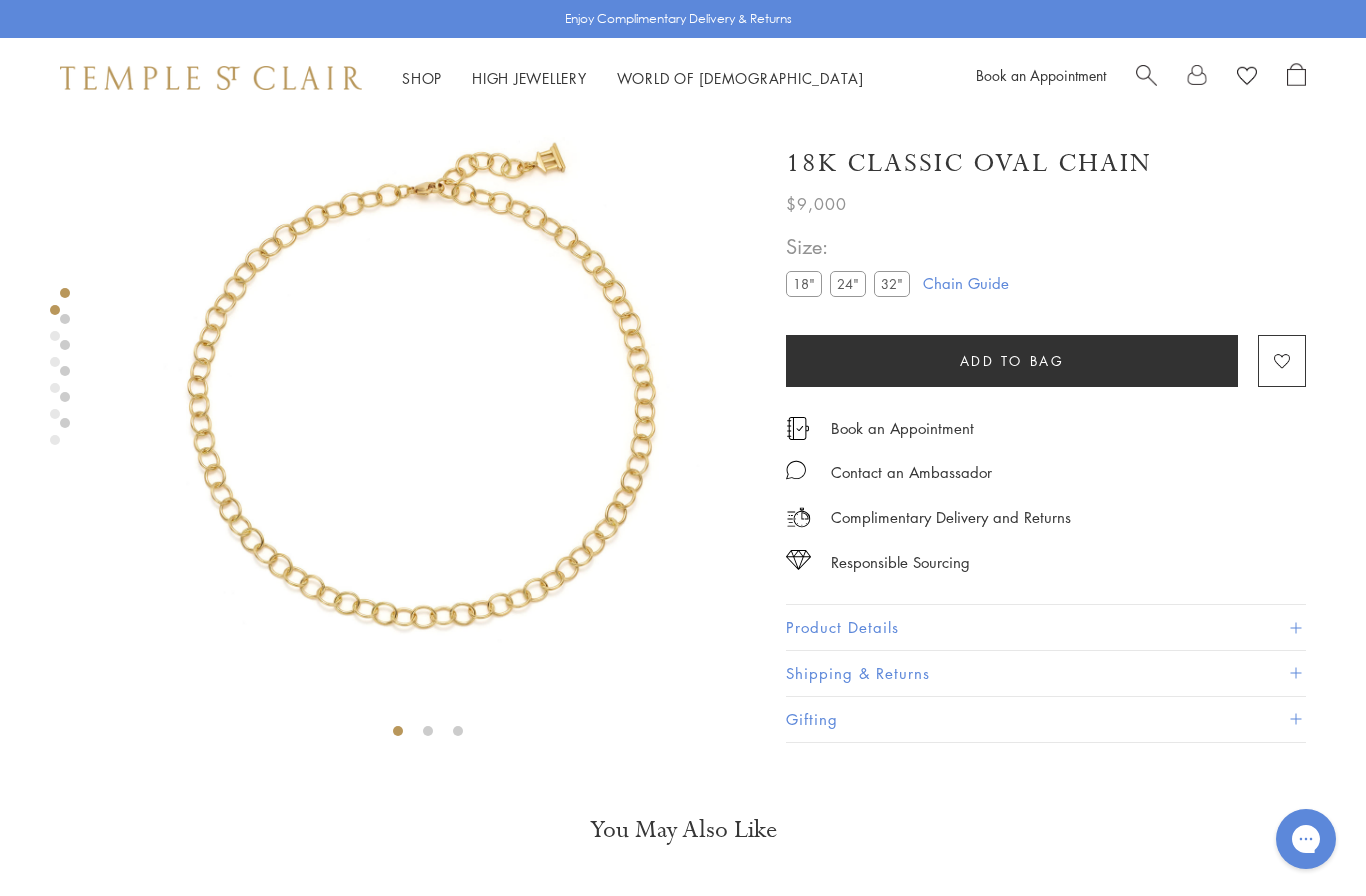 scroll, scrollTop: 0, scrollLeft: 0, axis: both 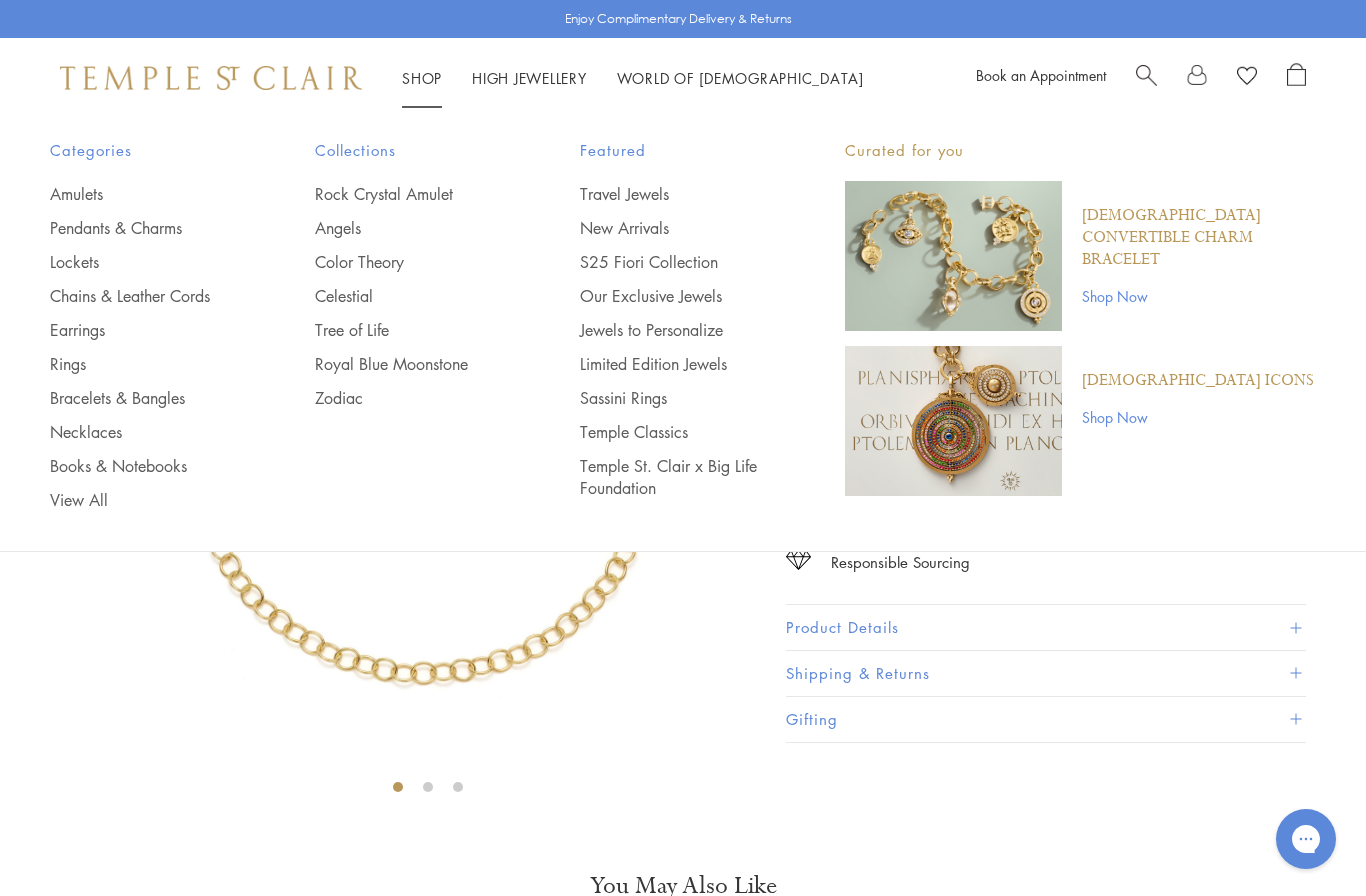 click on "Necklaces" at bounding box center (142, 432) 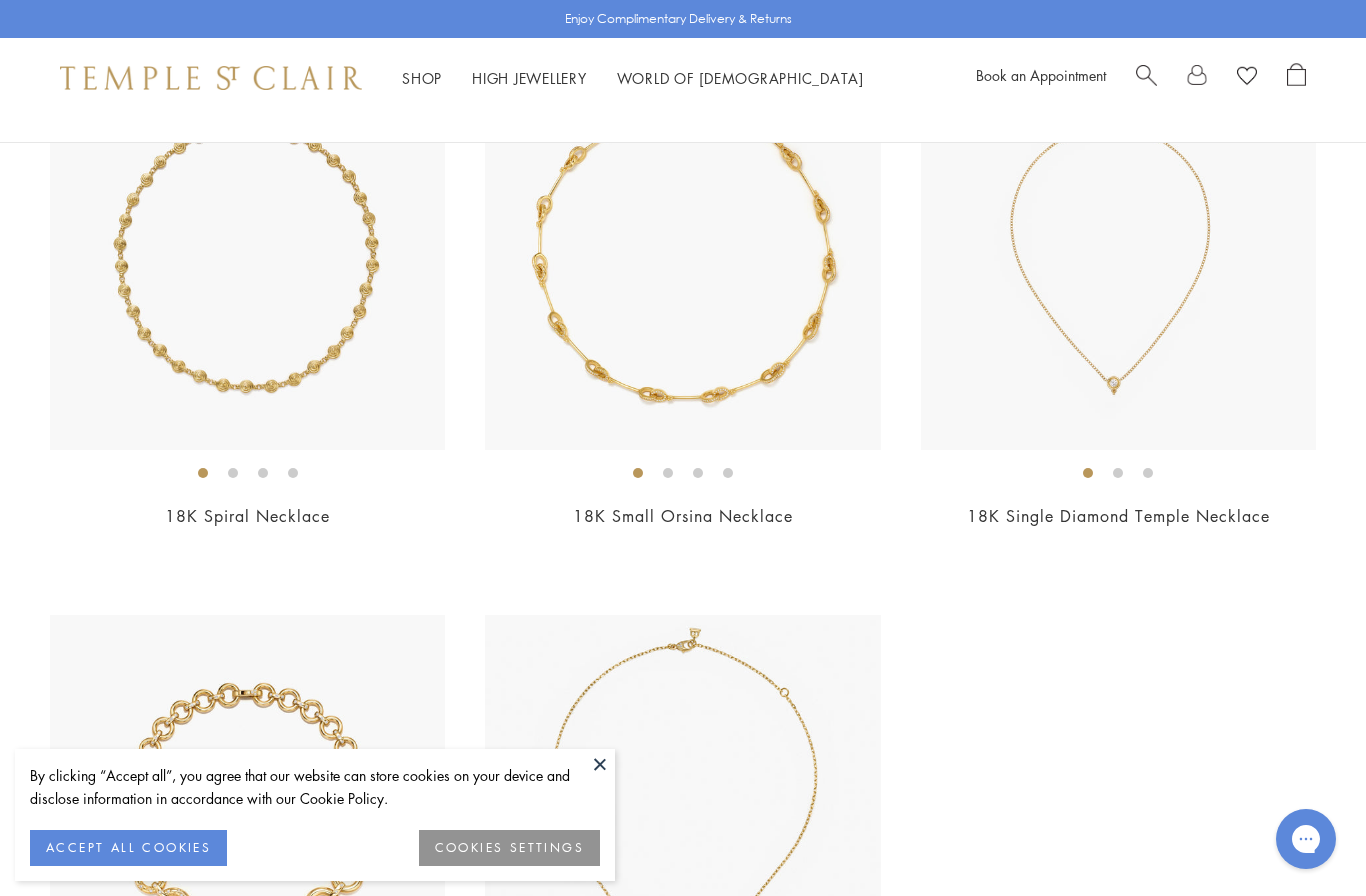 scroll, scrollTop: 8147, scrollLeft: 0, axis: vertical 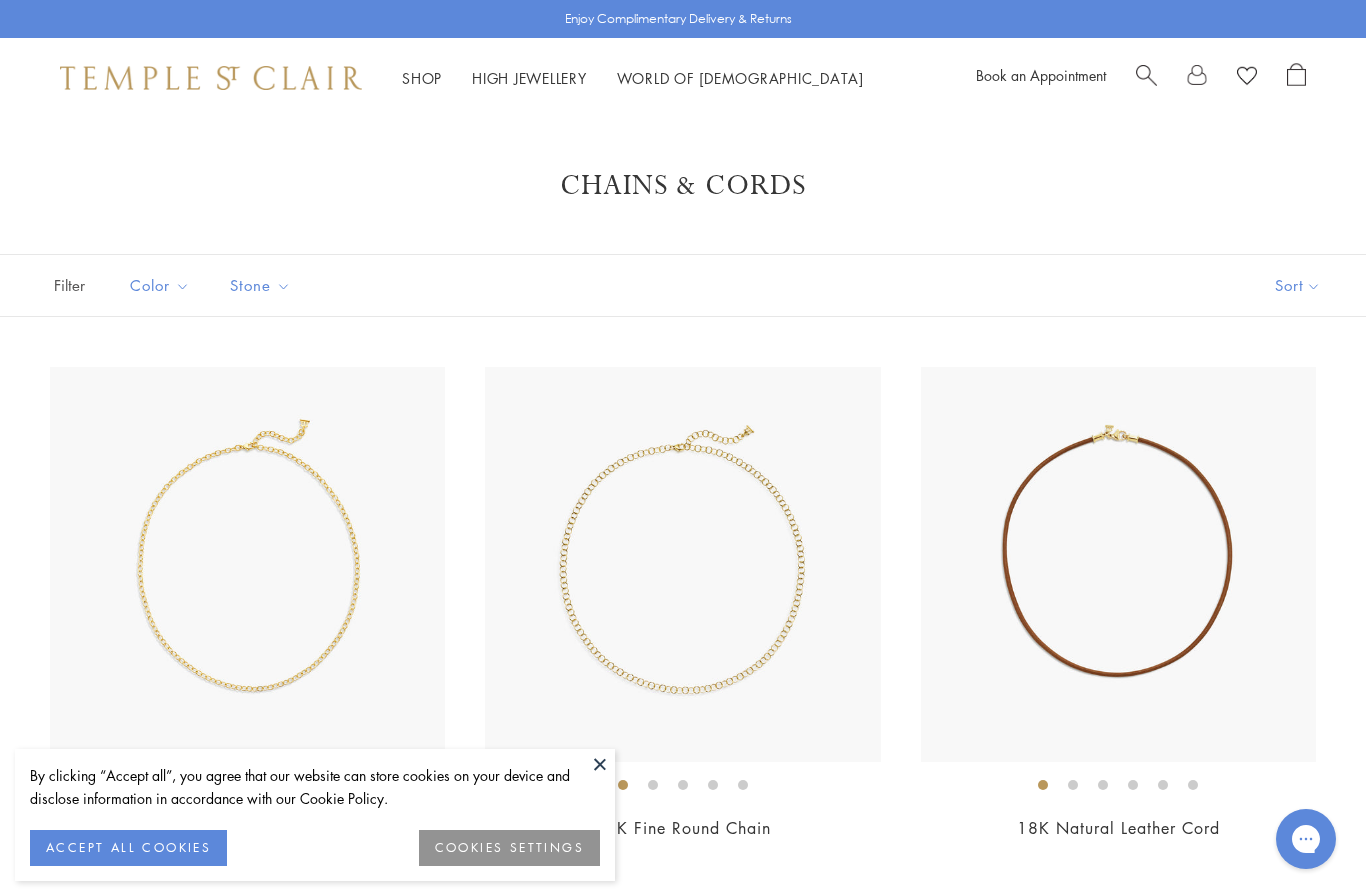 click at bounding box center (682, 564) 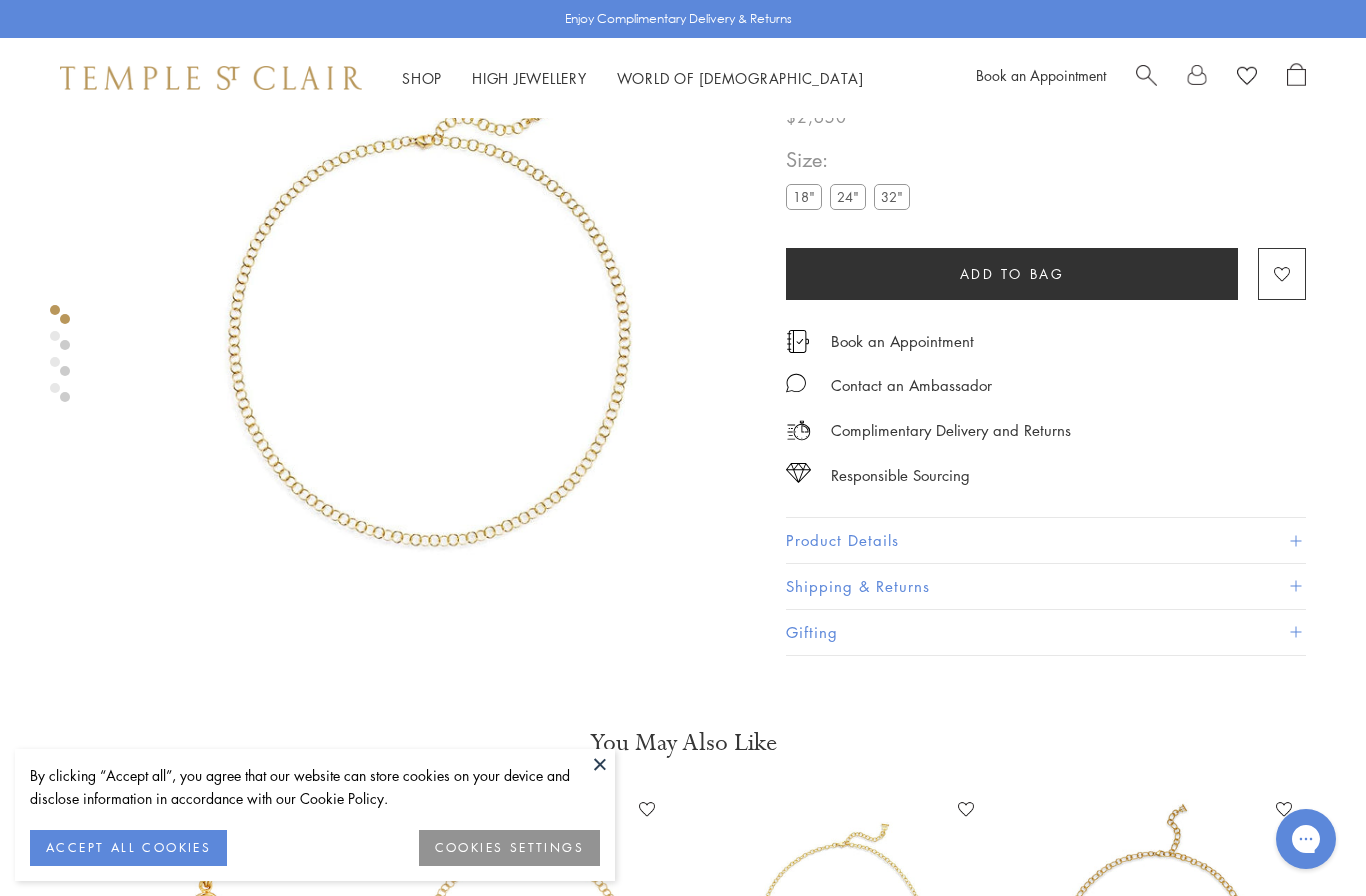 scroll, scrollTop: 118, scrollLeft: 0, axis: vertical 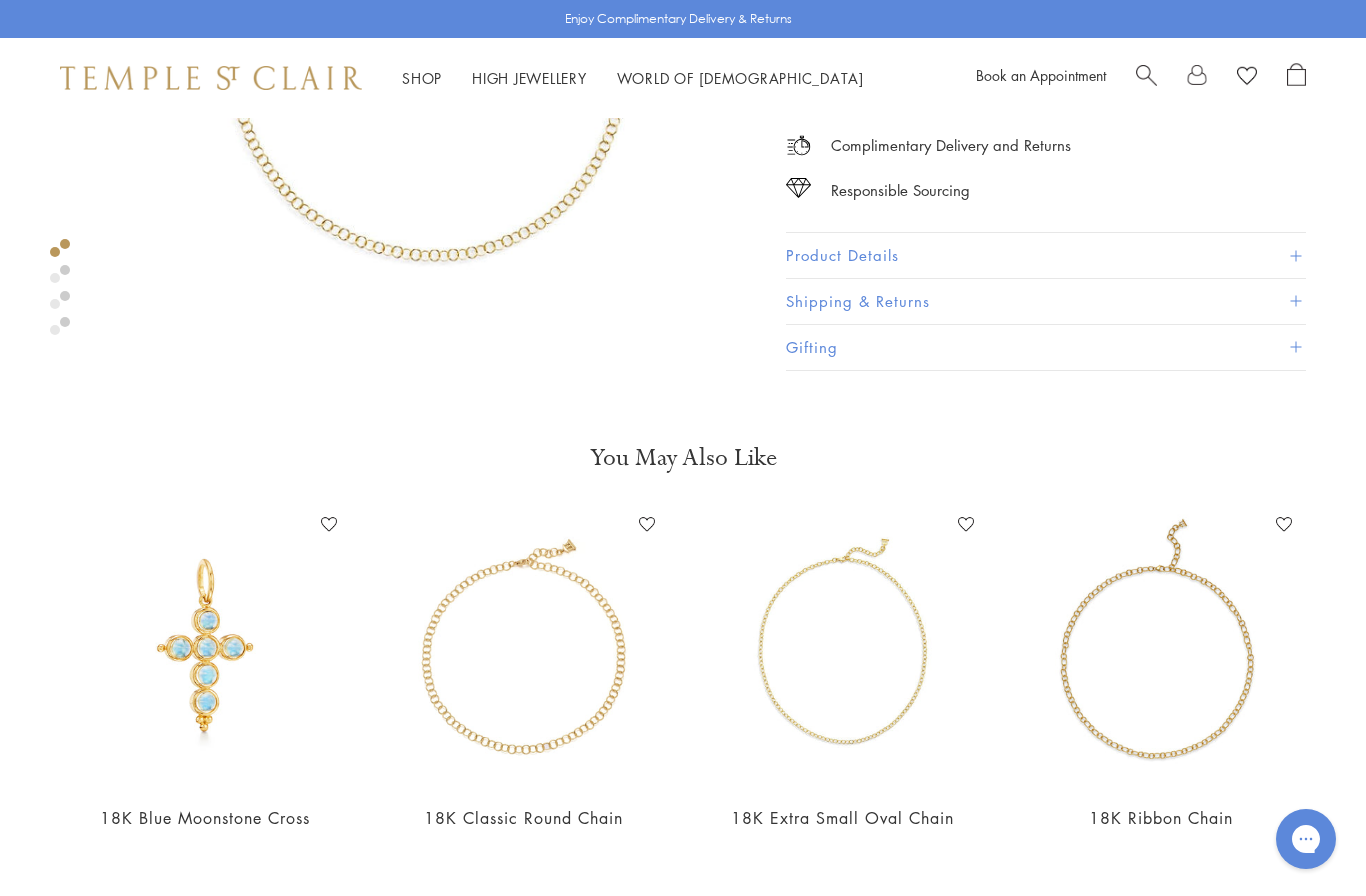 click at bounding box center [1161, 648] 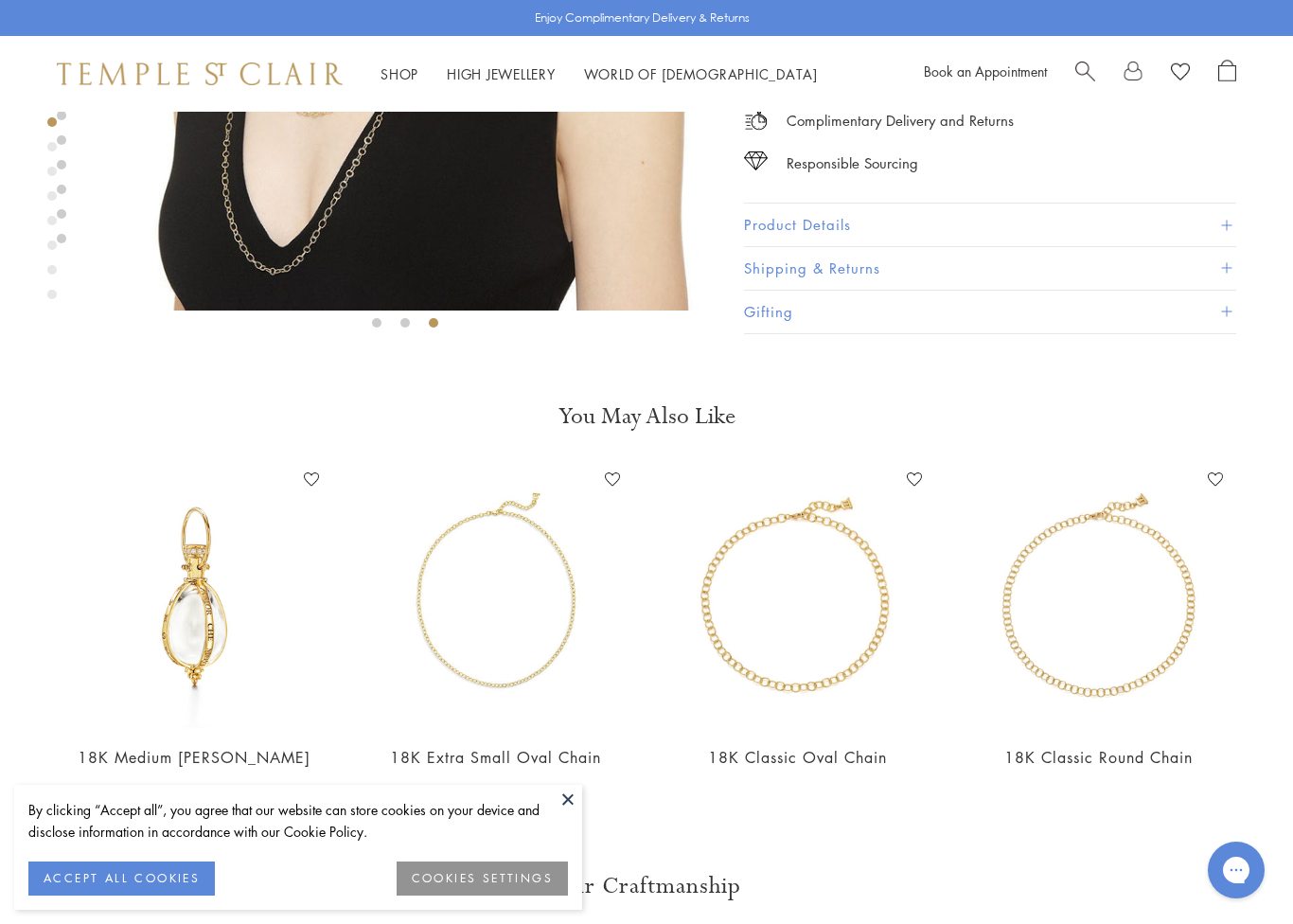 scroll, scrollTop: 423, scrollLeft: 0, axis: vertical 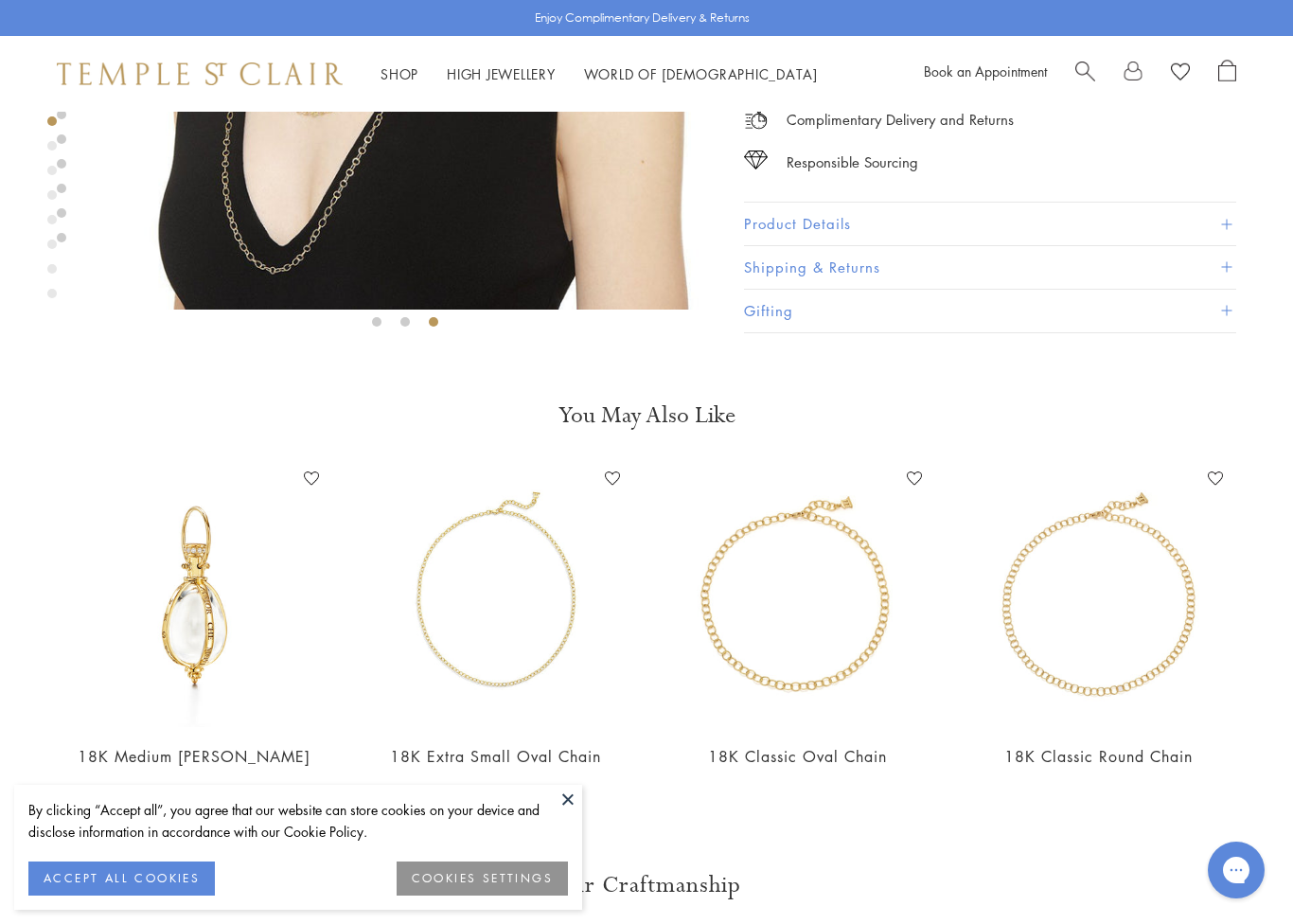 click at bounding box center [797, 595] 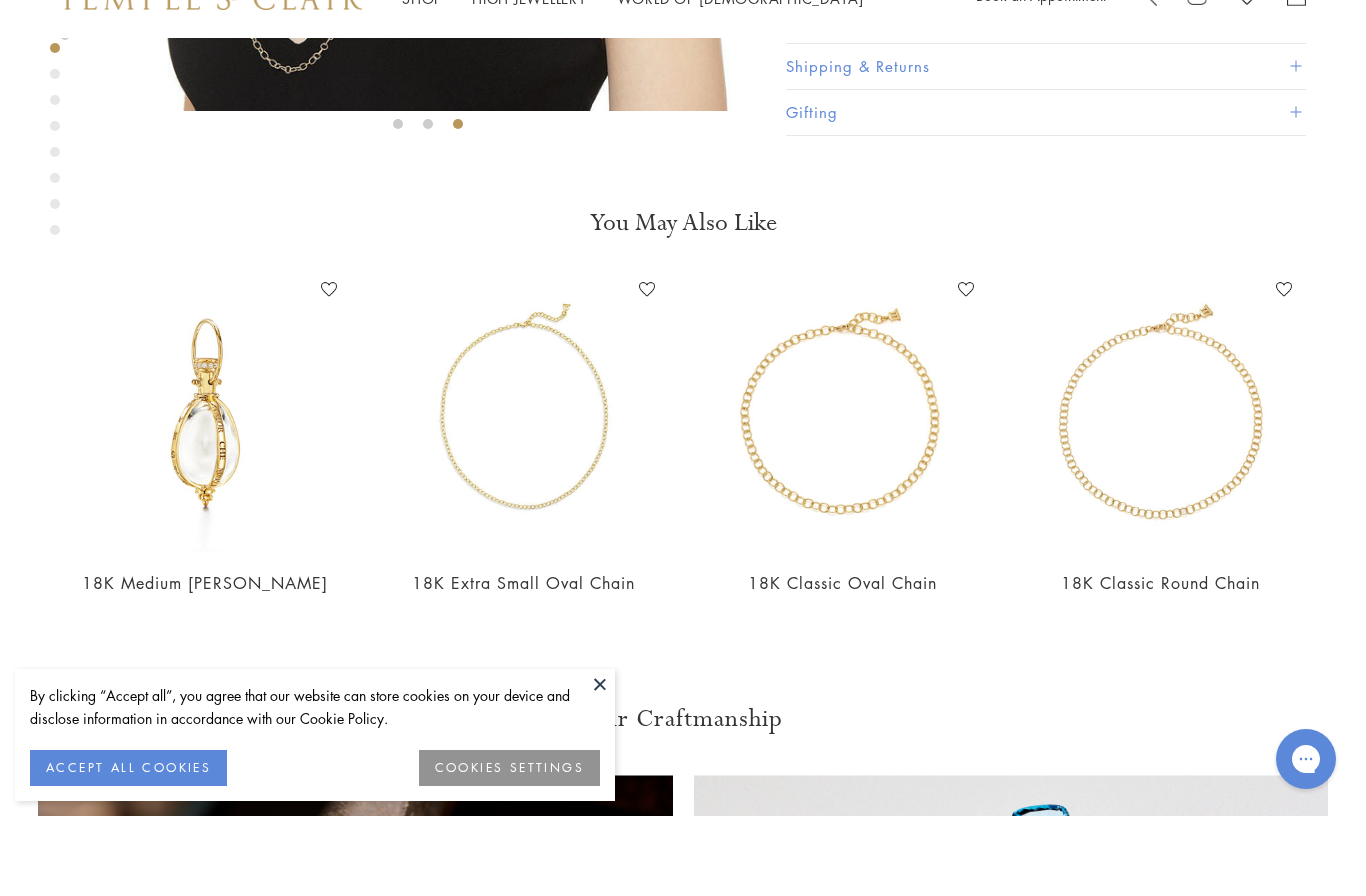 scroll, scrollTop: 663, scrollLeft: 0, axis: vertical 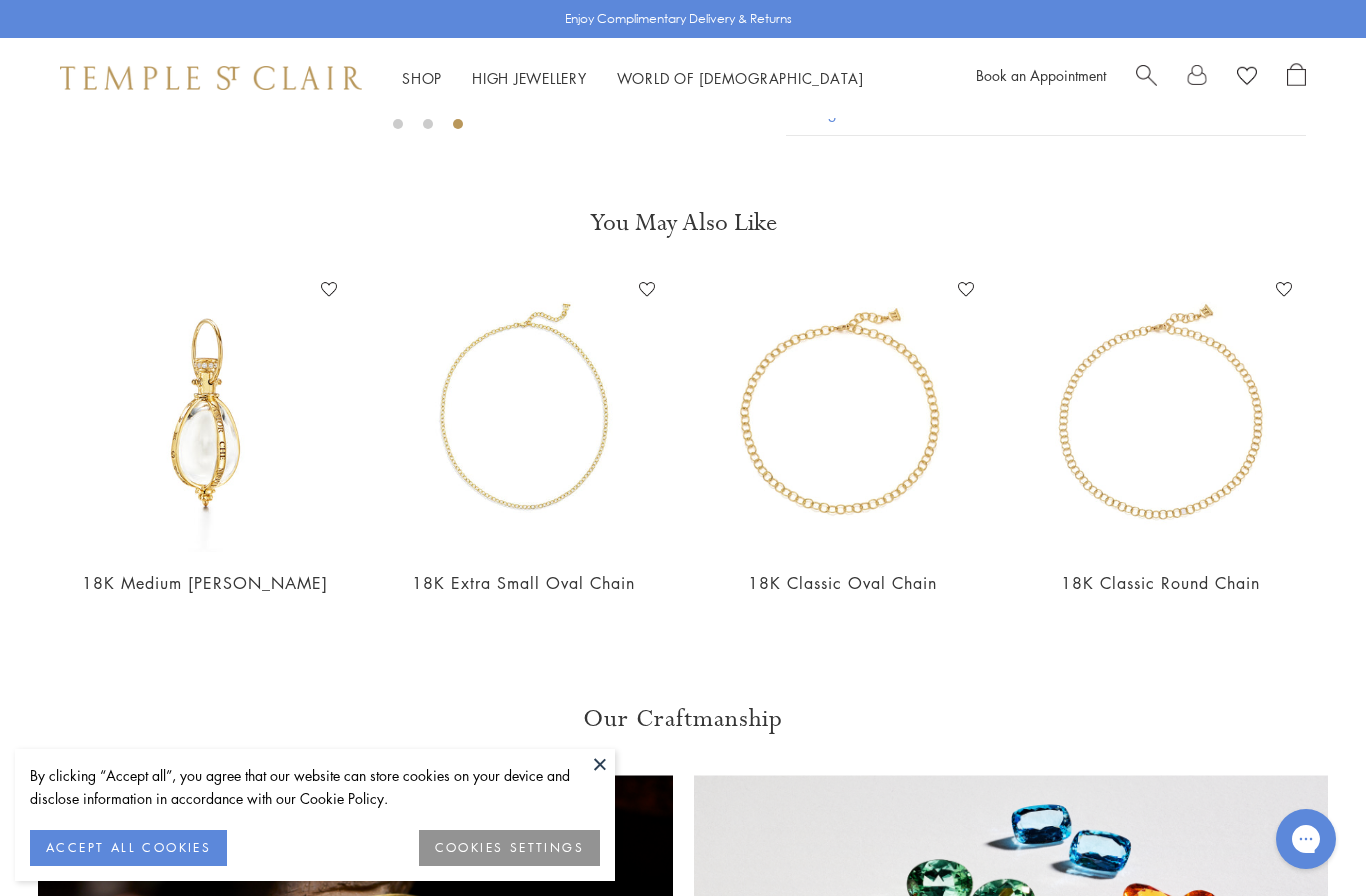 click at bounding box center [1161, 413] 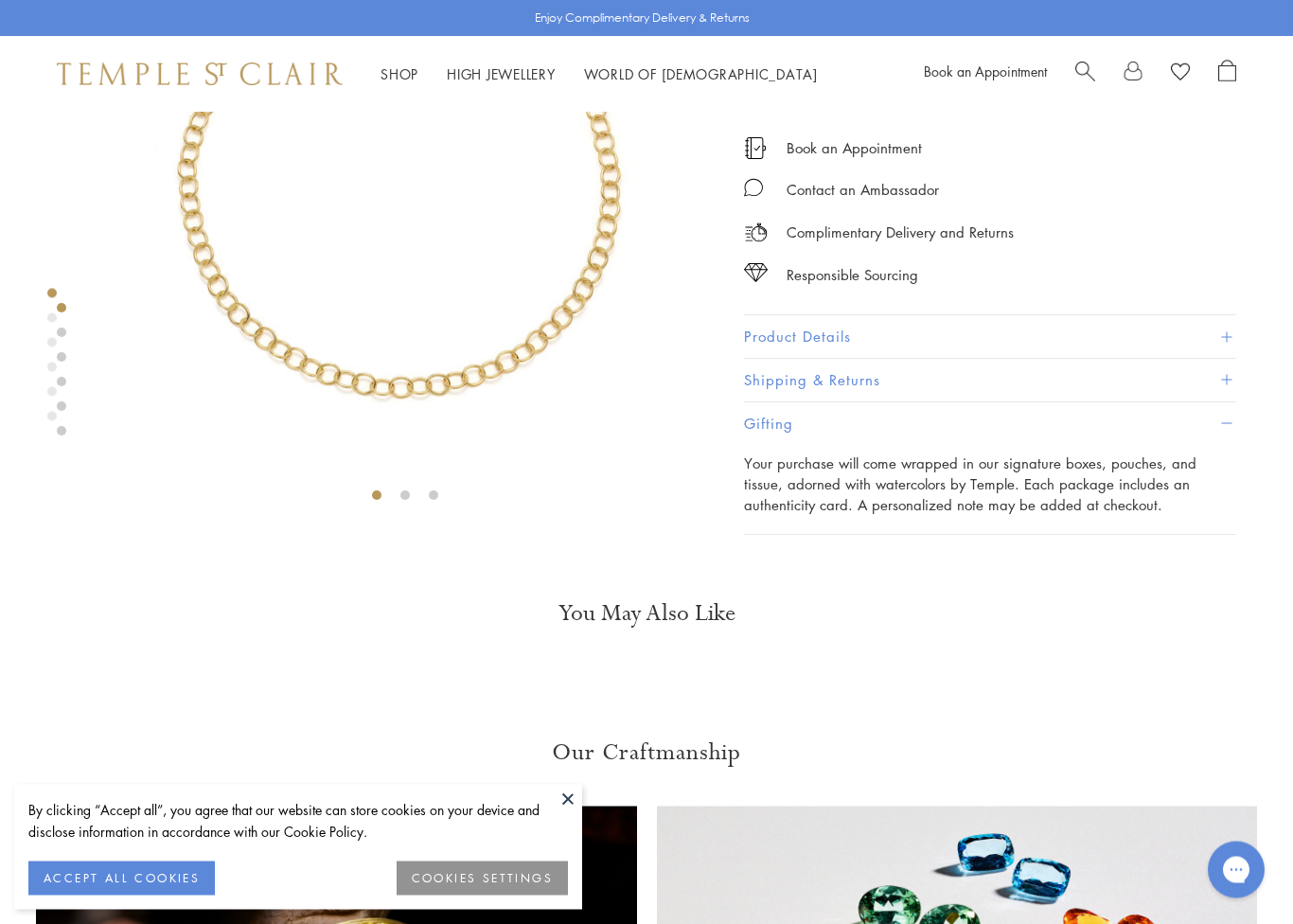 scroll, scrollTop: 250, scrollLeft: 0, axis: vertical 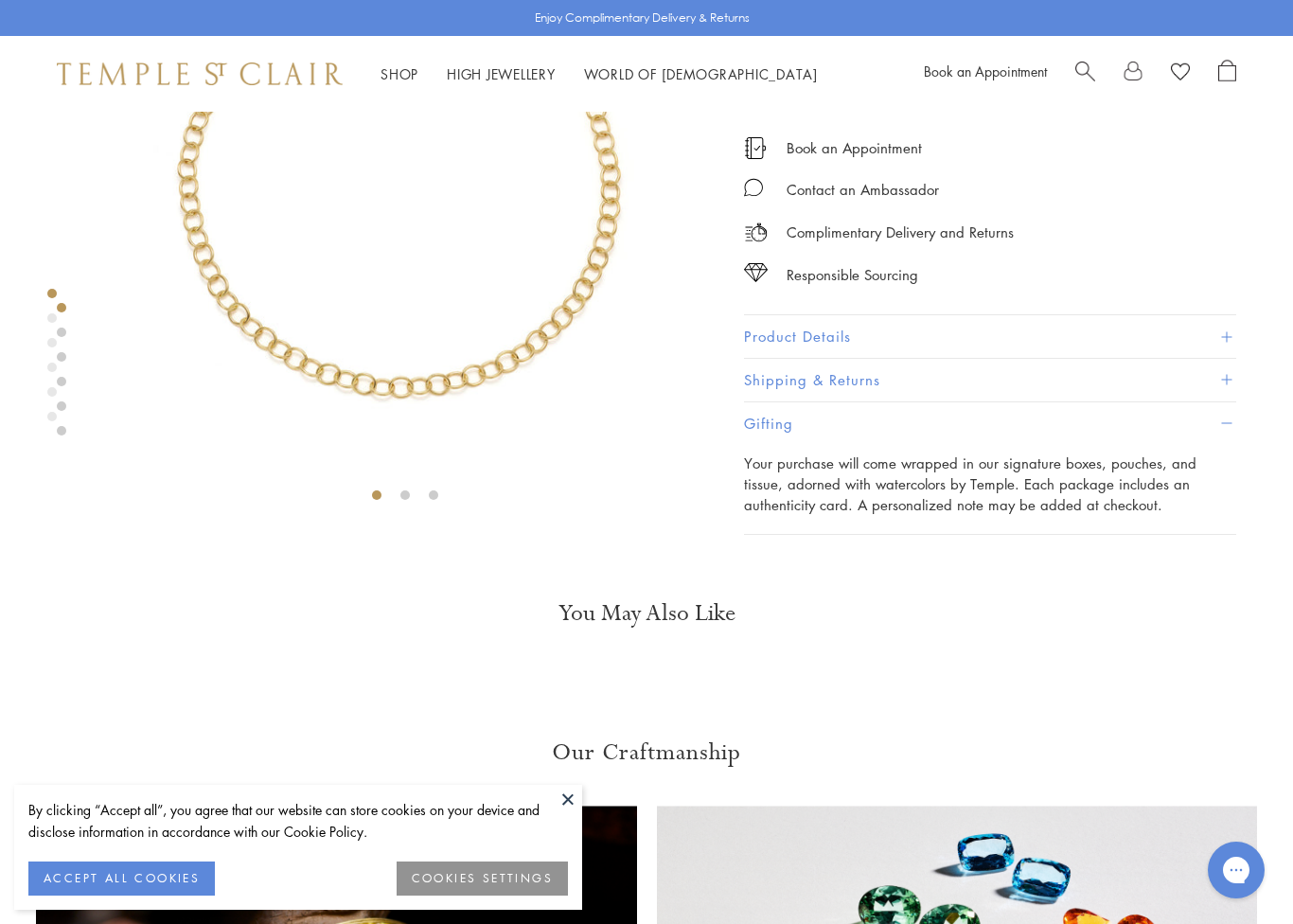 click at bounding box center [568, 799] 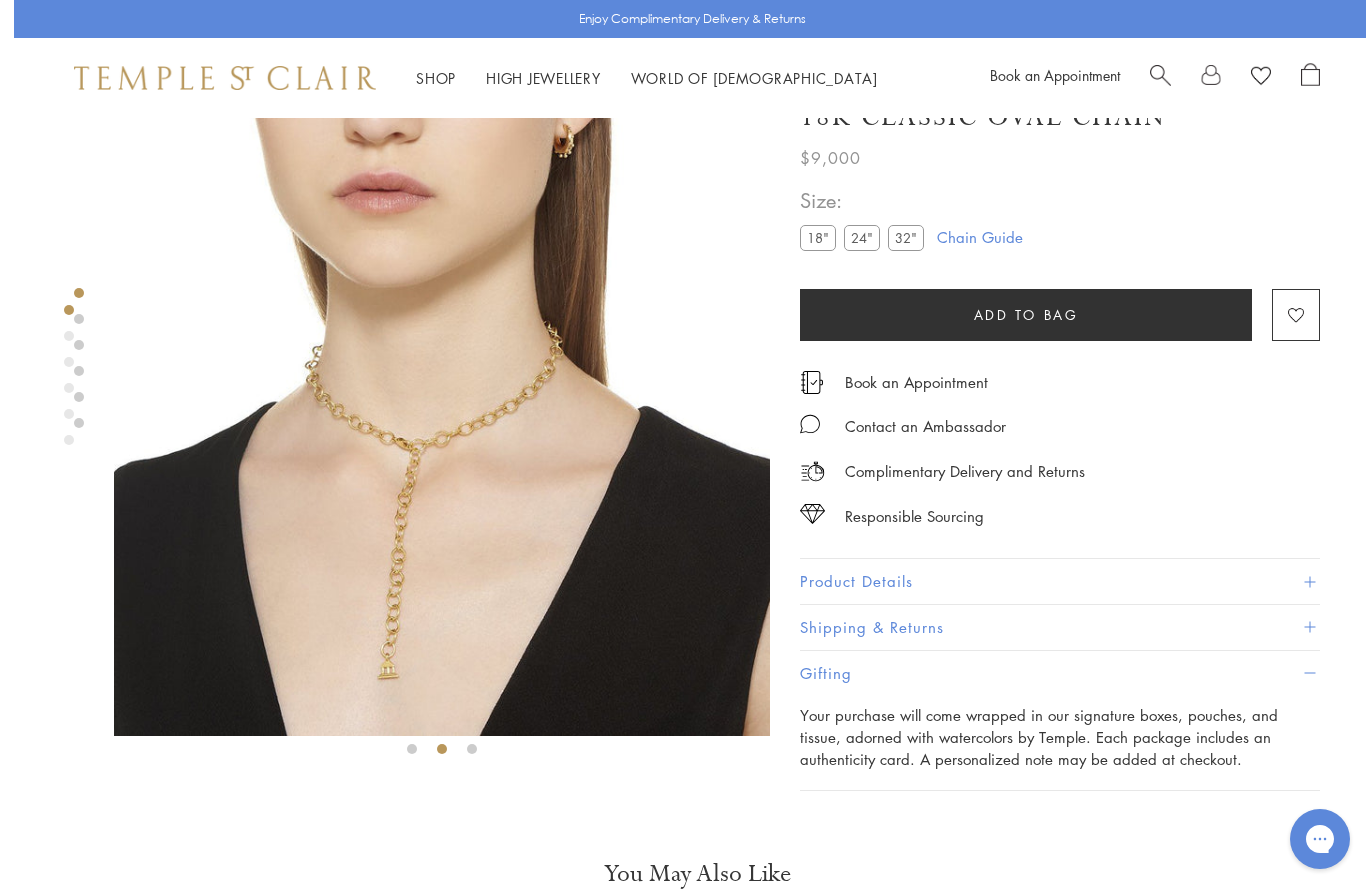 scroll, scrollTop: 0, scrollLeft: 0, axis: both 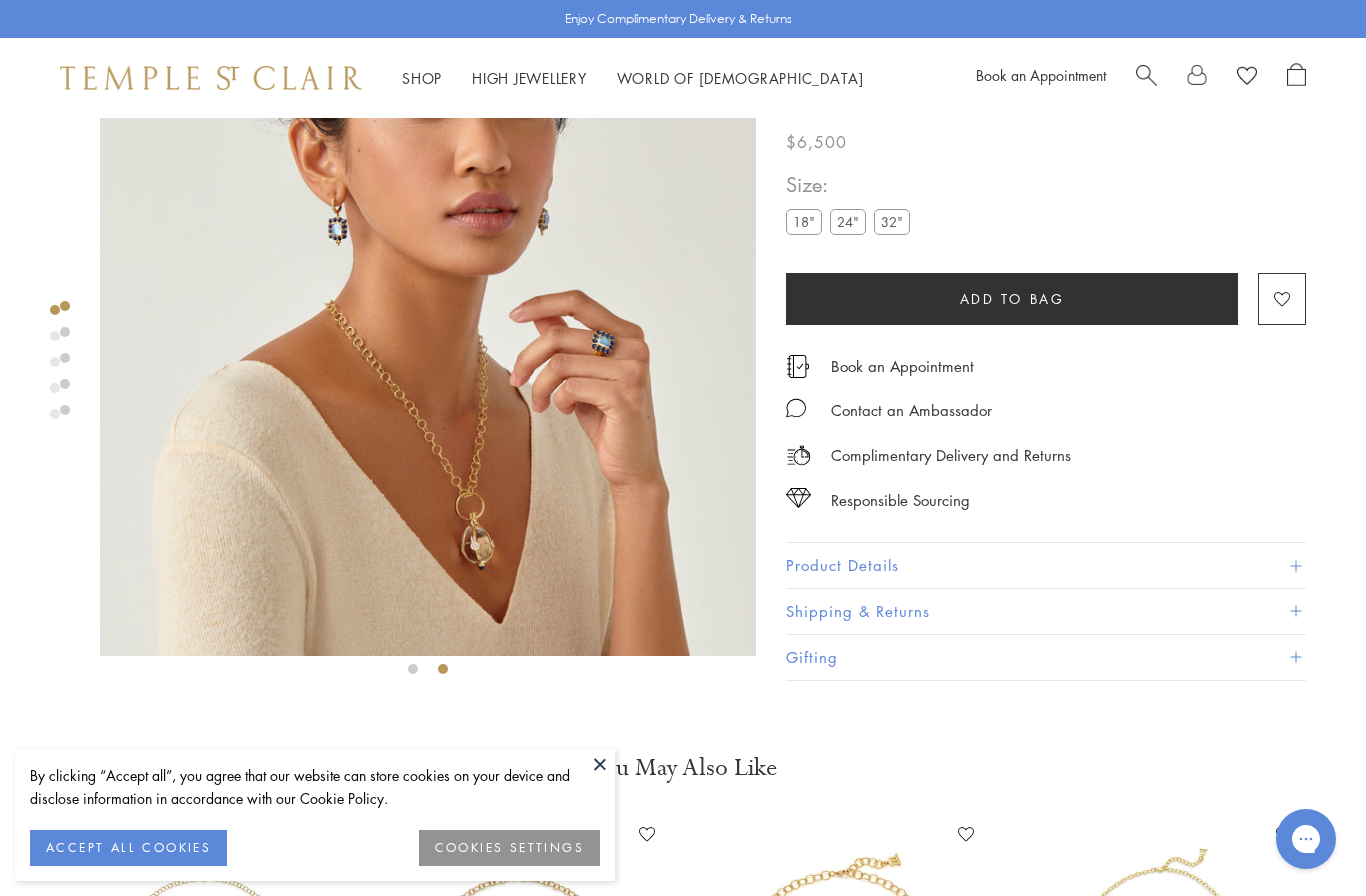 click at bounding box center (428, 328) 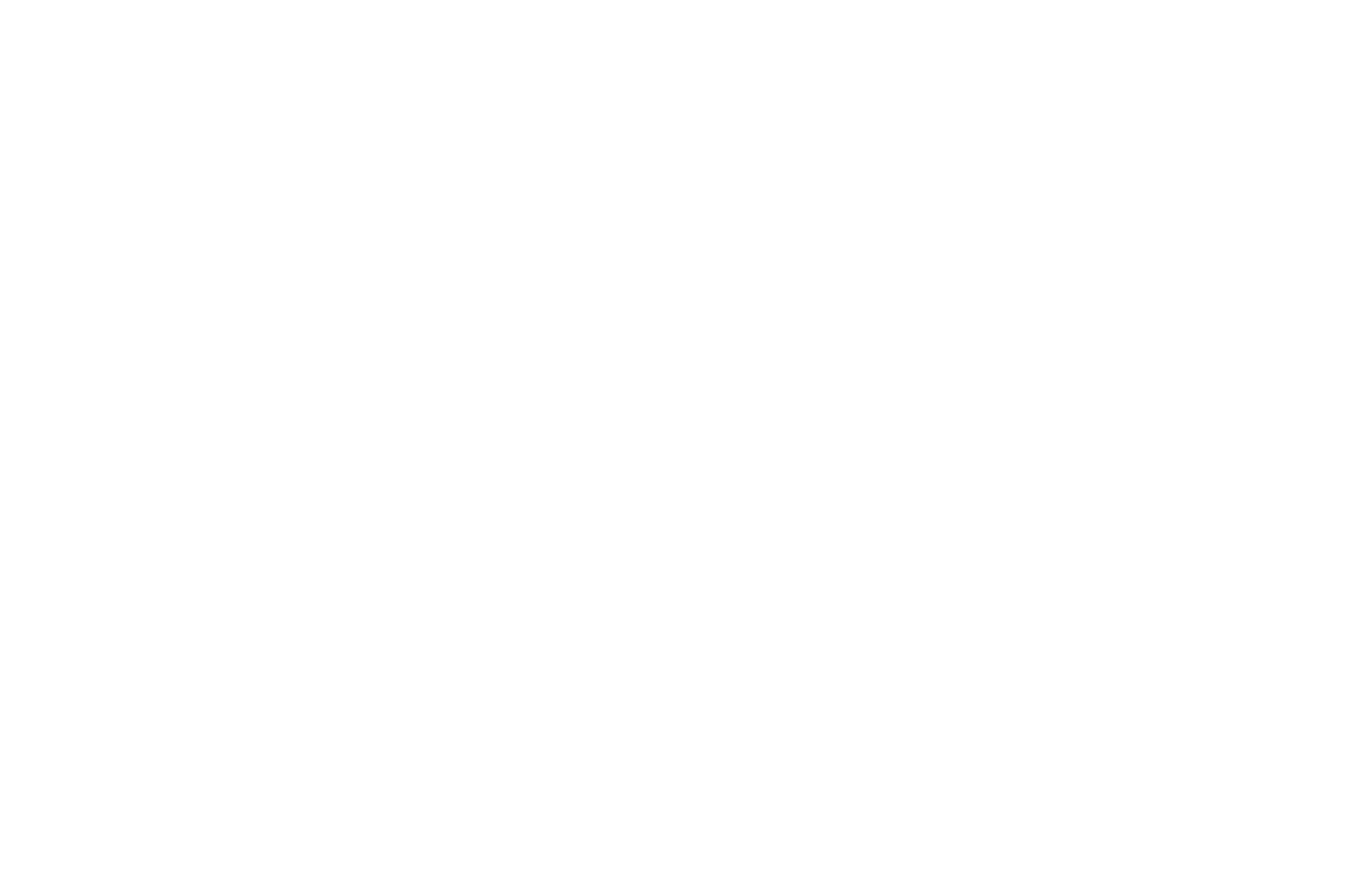 click on "Add to bag" at bounding box center (1012, -1469) 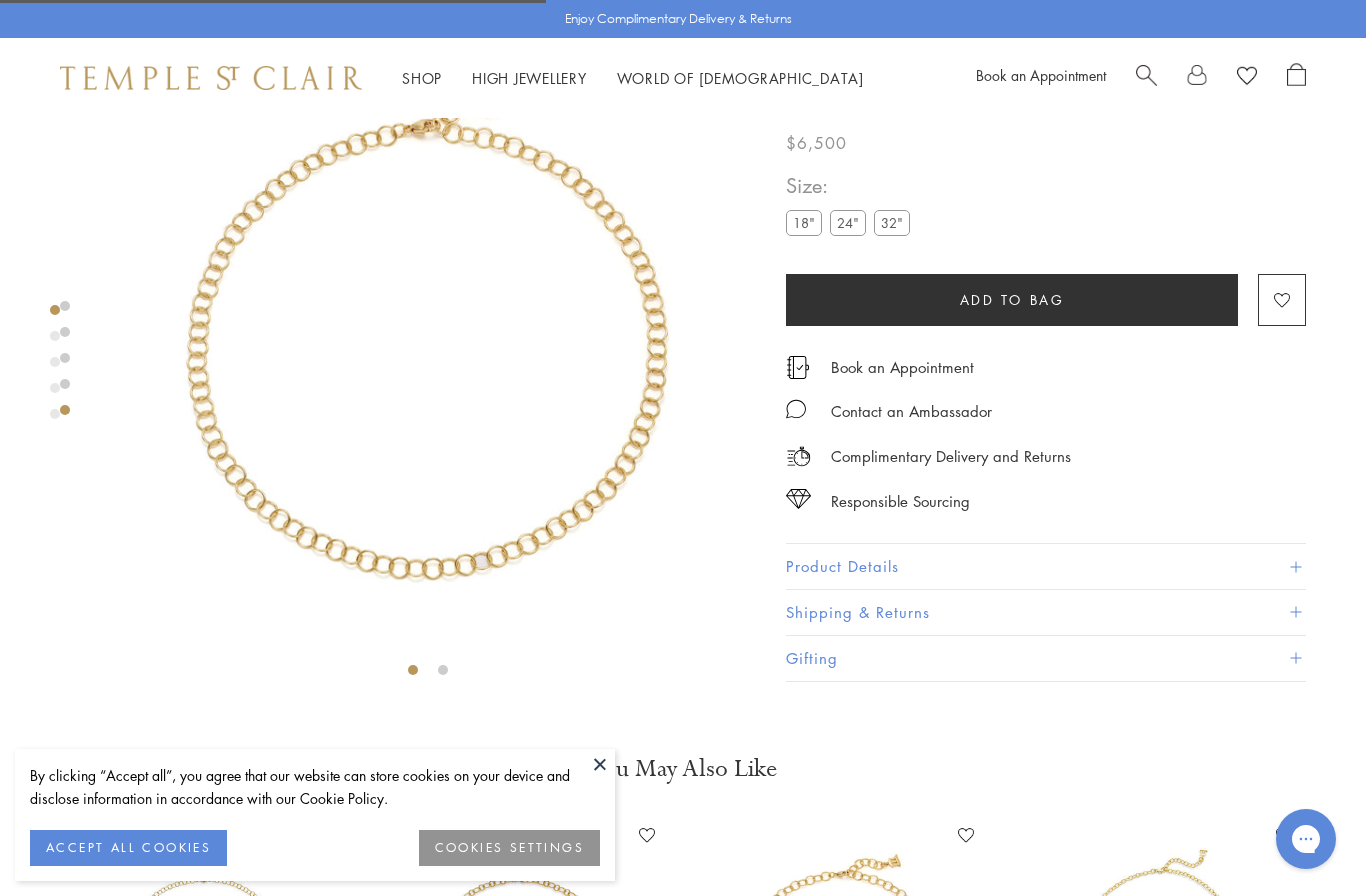 scroll, scrollTop: 0, scrollLeft: 0, axis: both 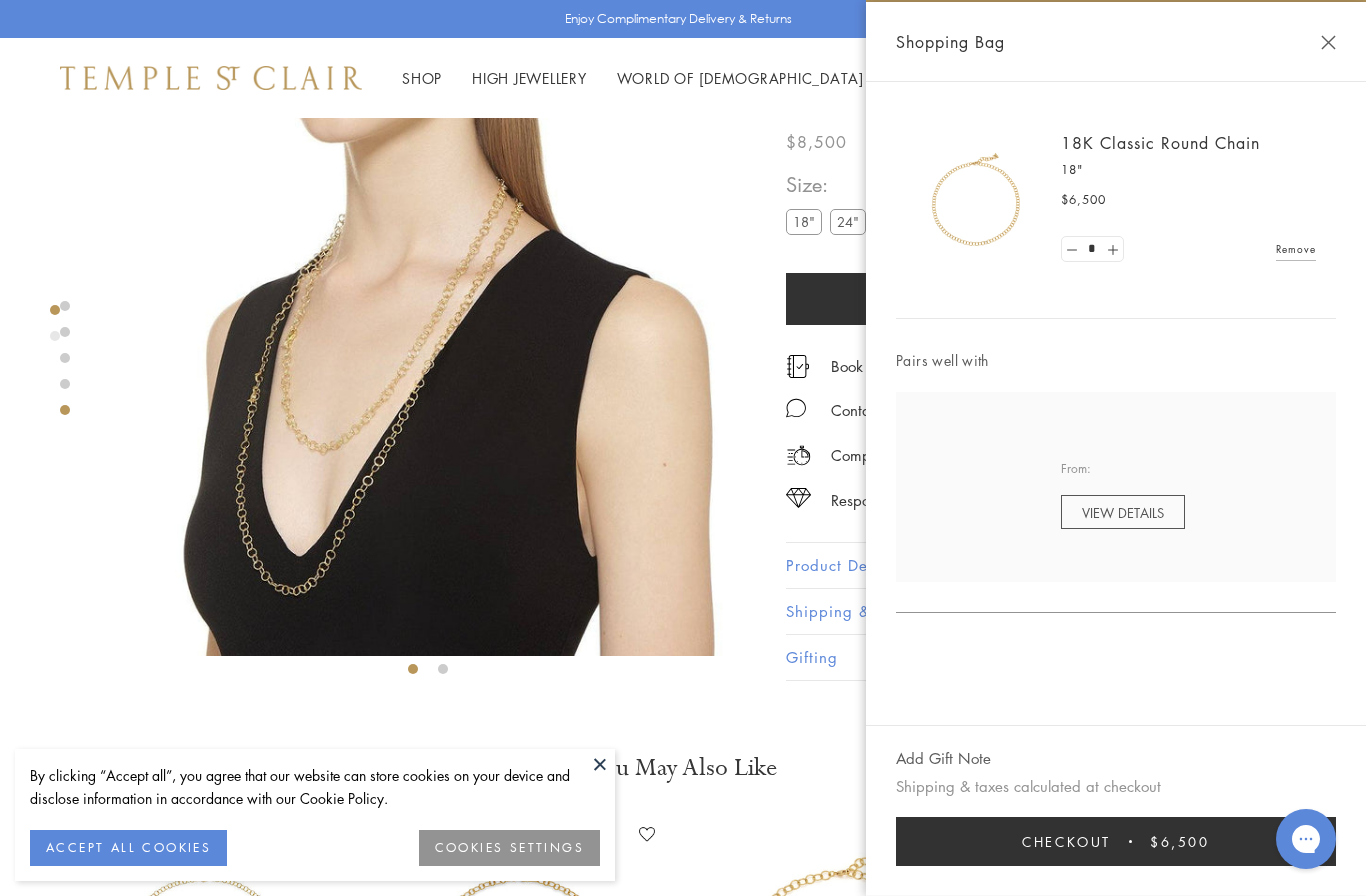 click at bounding box center [428, 328] 